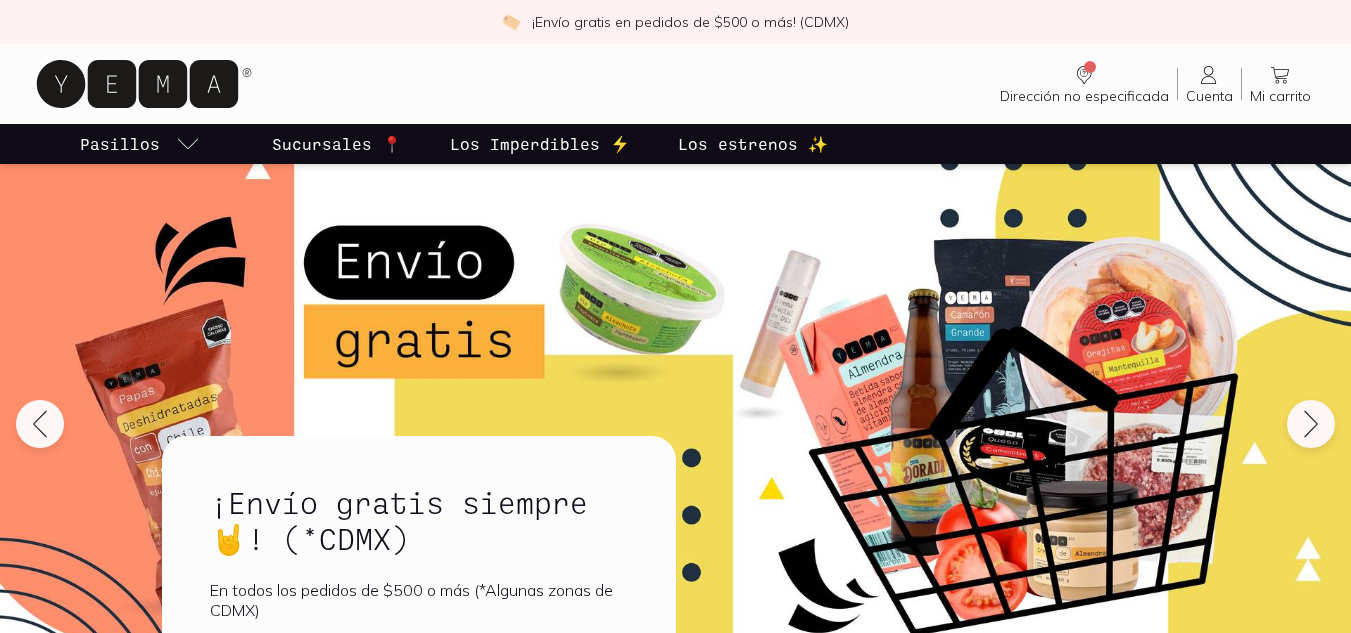 scroll, scrollTop: 0, scrollLeft: 0, axis: both 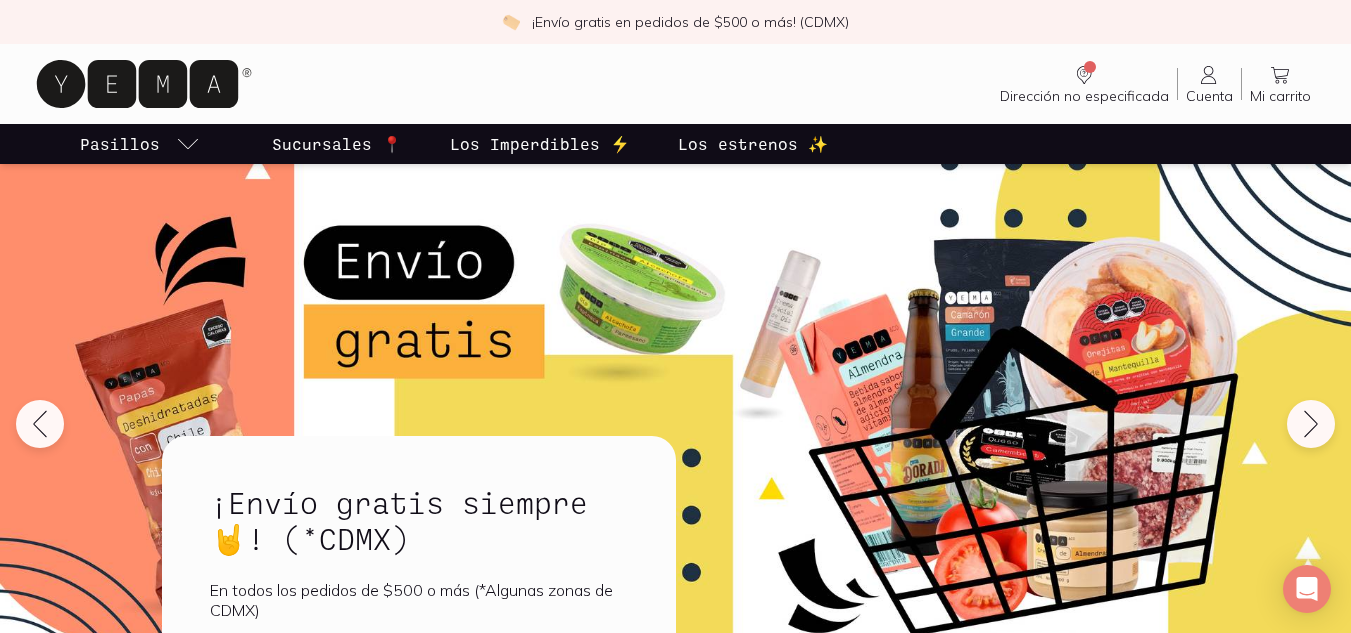 click on "Cuenta" at bounding box center (1209, 96) 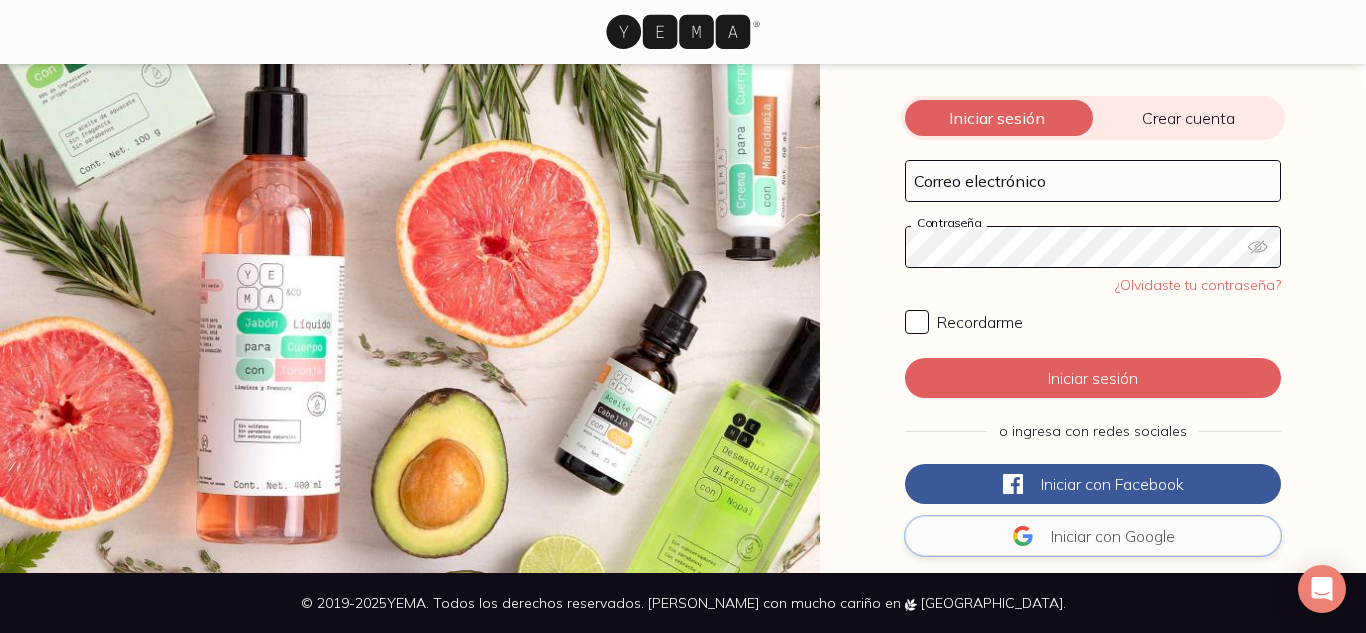 click on "Iniciar con" at bounding box center [1086, 536] 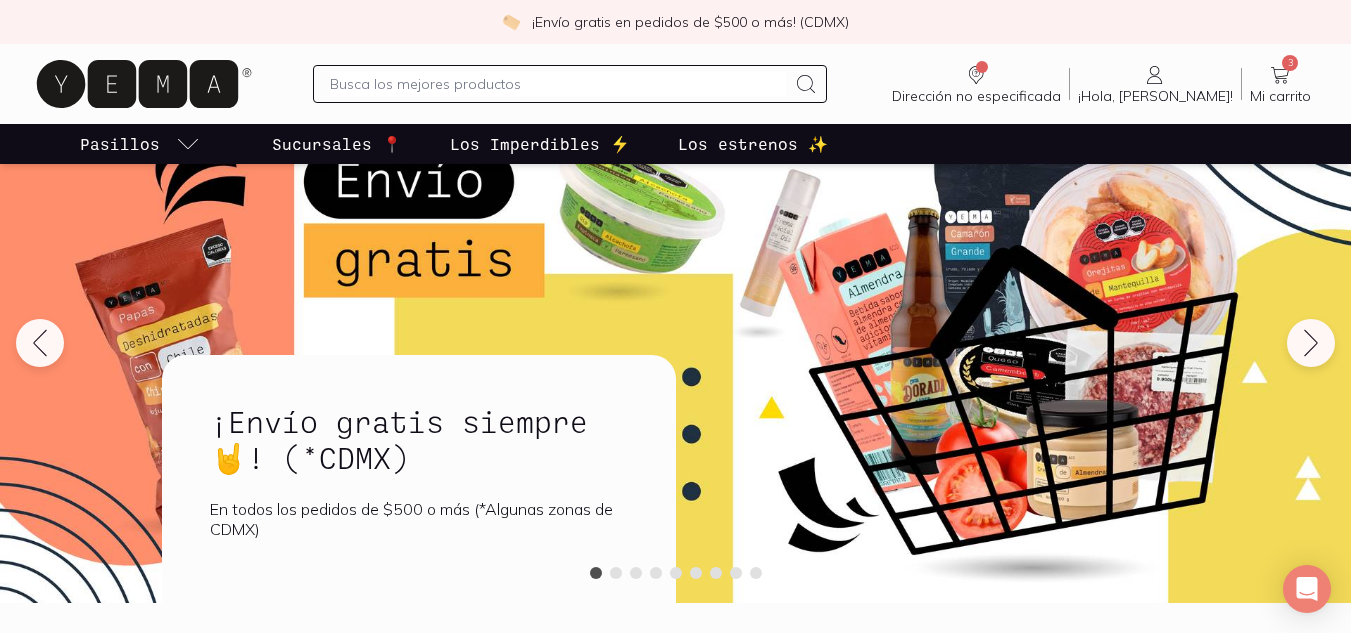 scroll, scrollTop: 0, scrollLeft: 0, axis: both 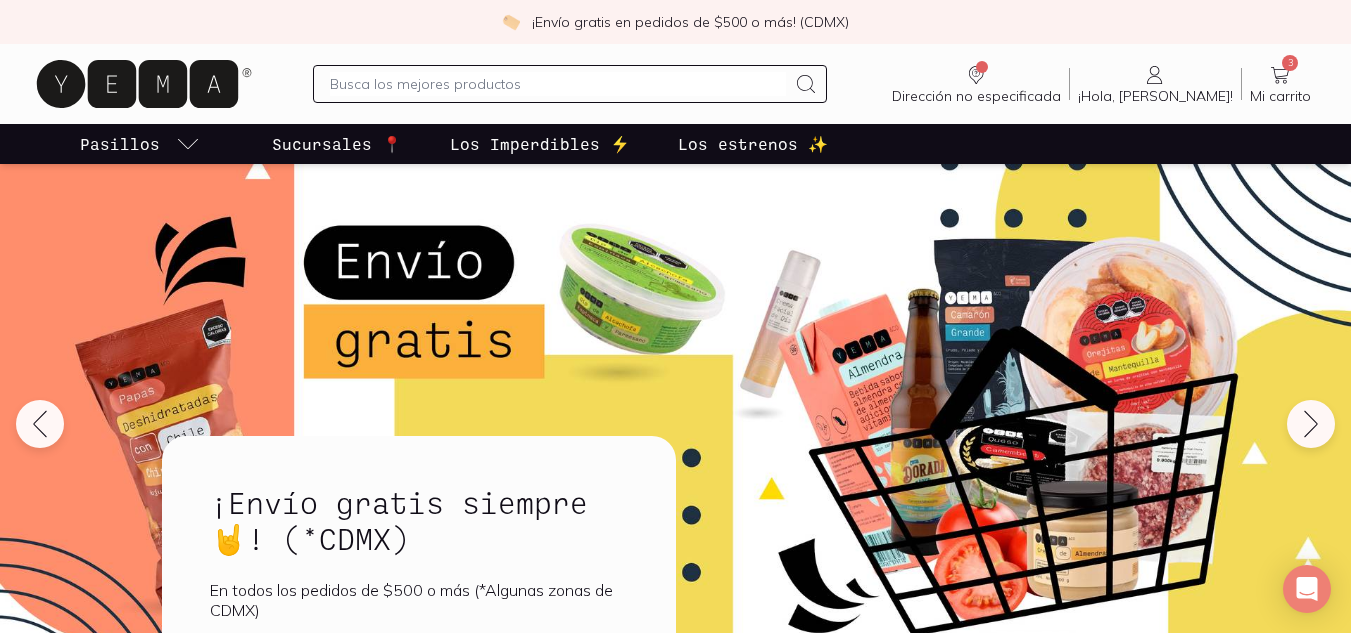 click 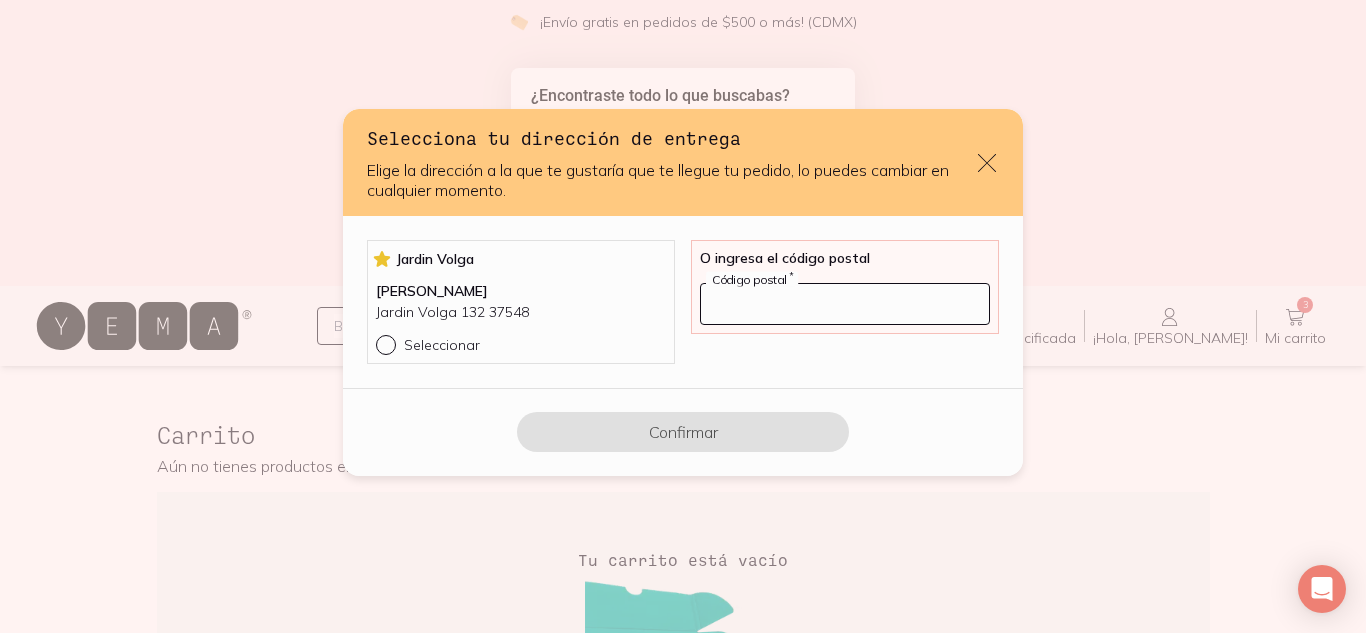click at bounding box center [845, 304] 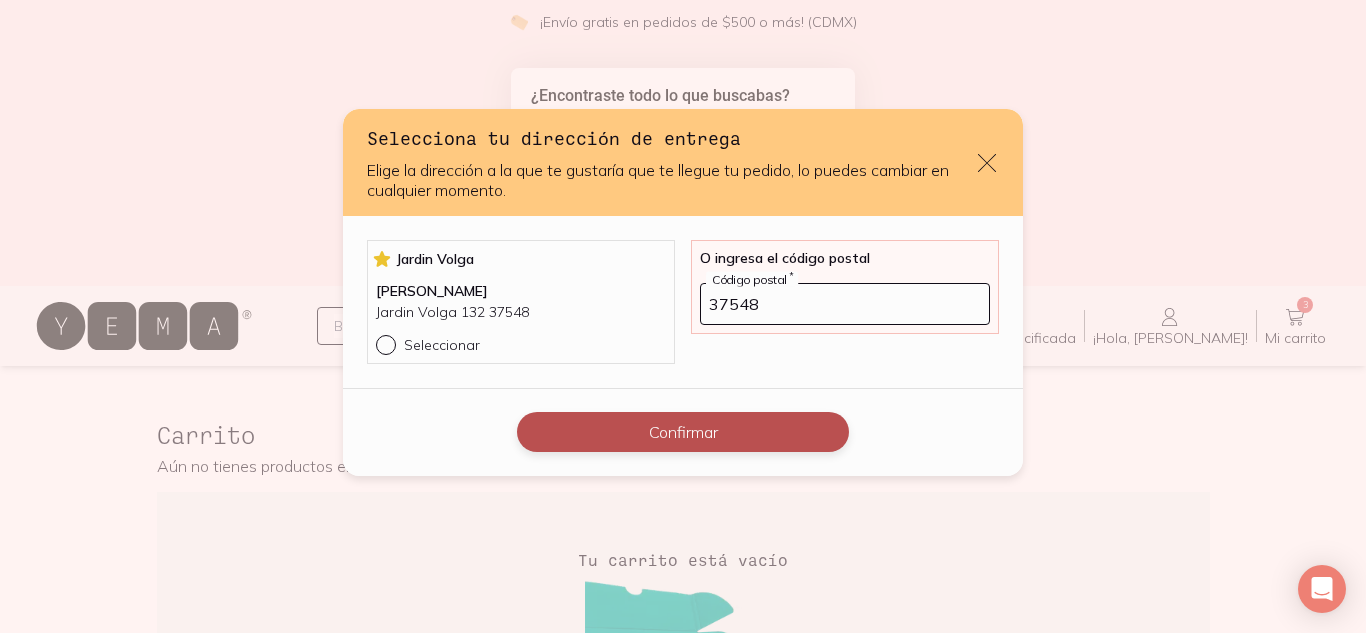 type on "37548" 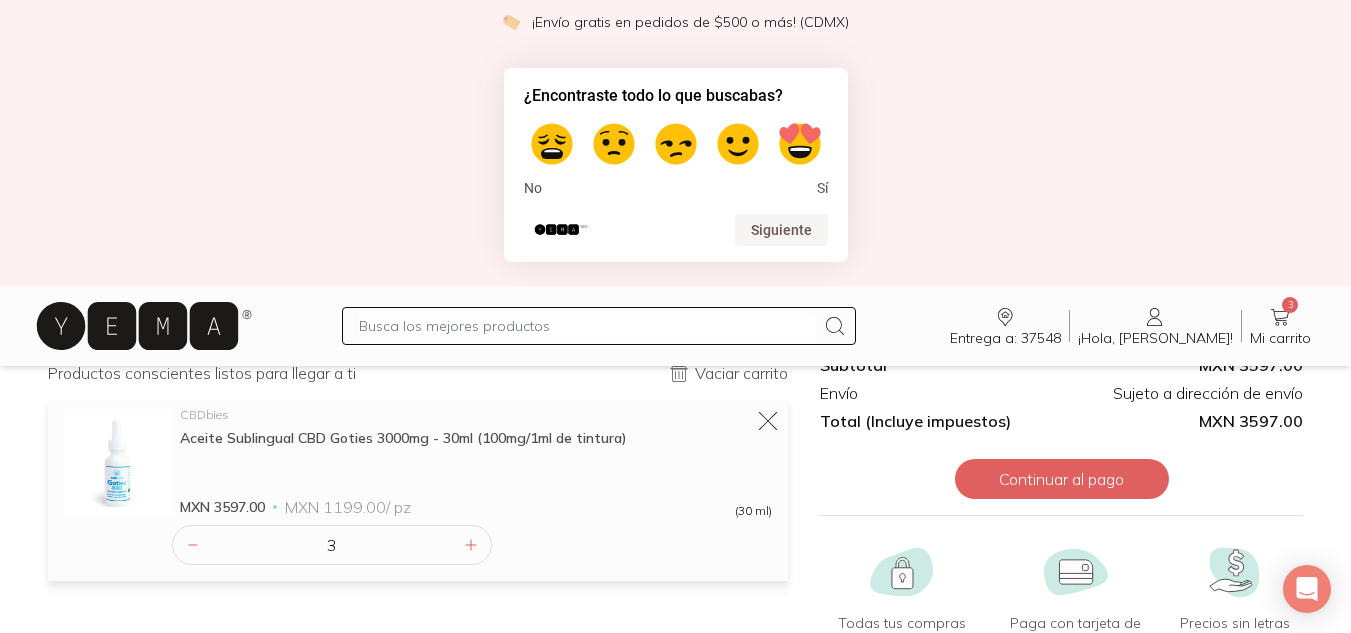 scroll, scrollTop: 96, scrollLeft: 0, axis: vertical 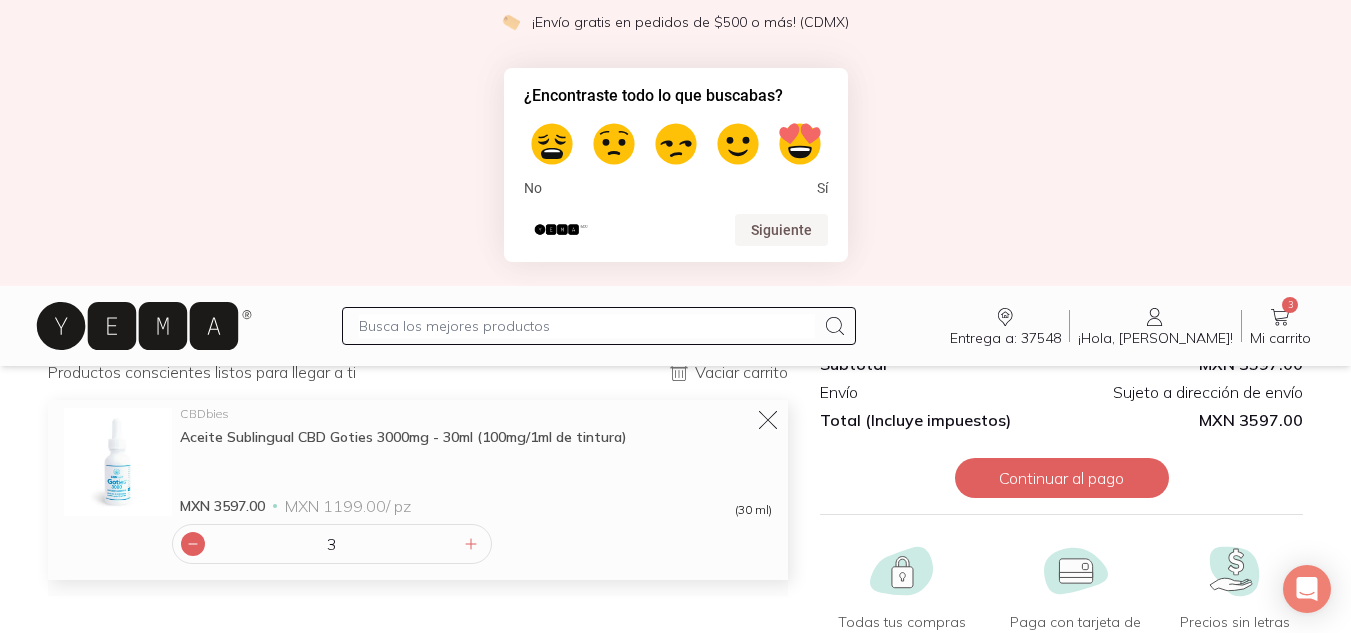 click at bounding box center [193, 544] 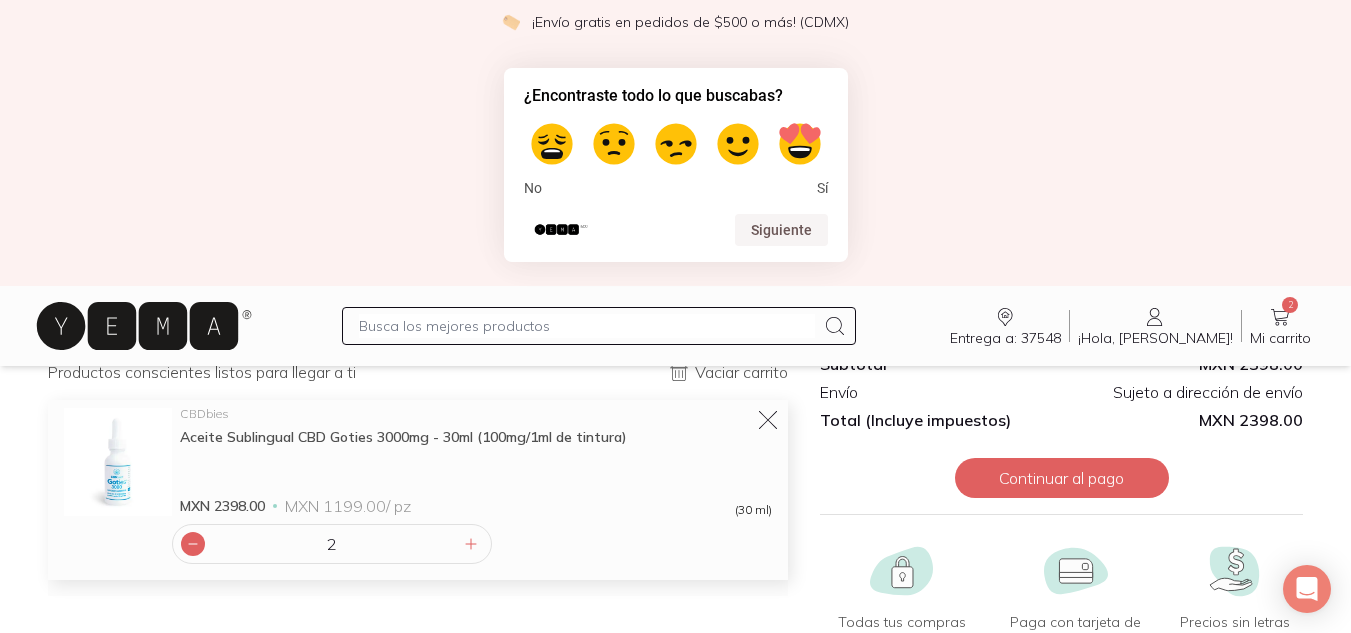click at bounding box center (193, 544) 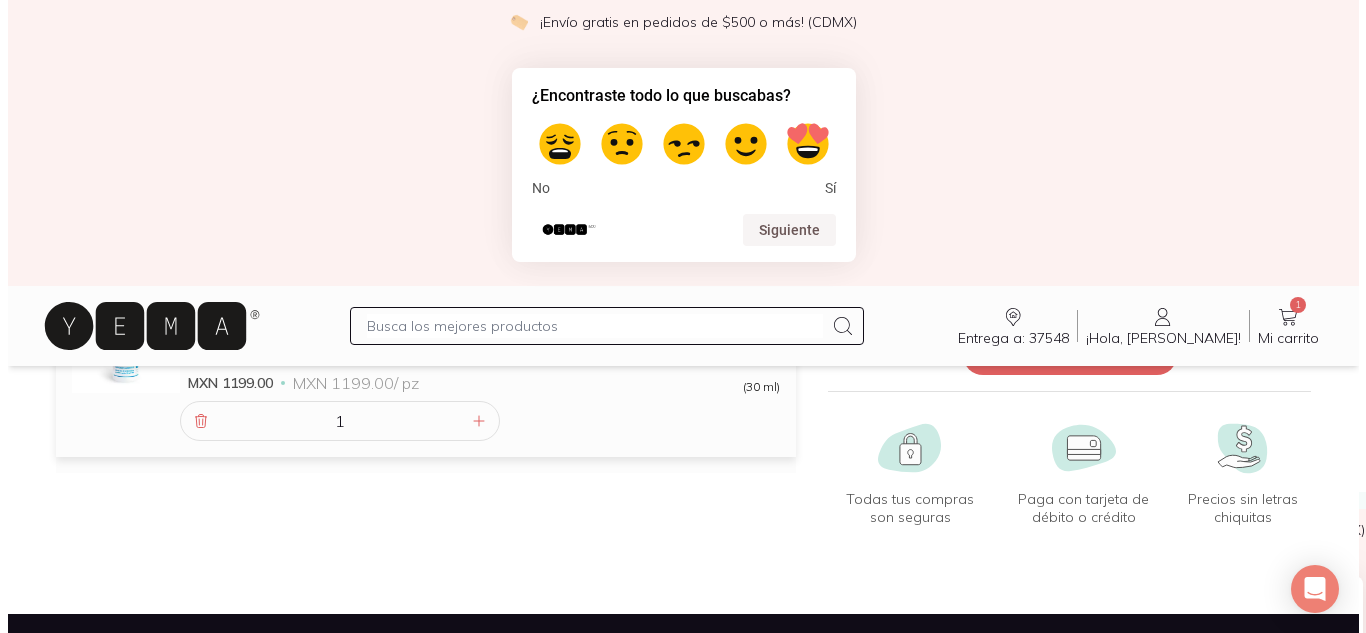 scroll, scrollTop: 0, scrollLeft: 0, axis: both 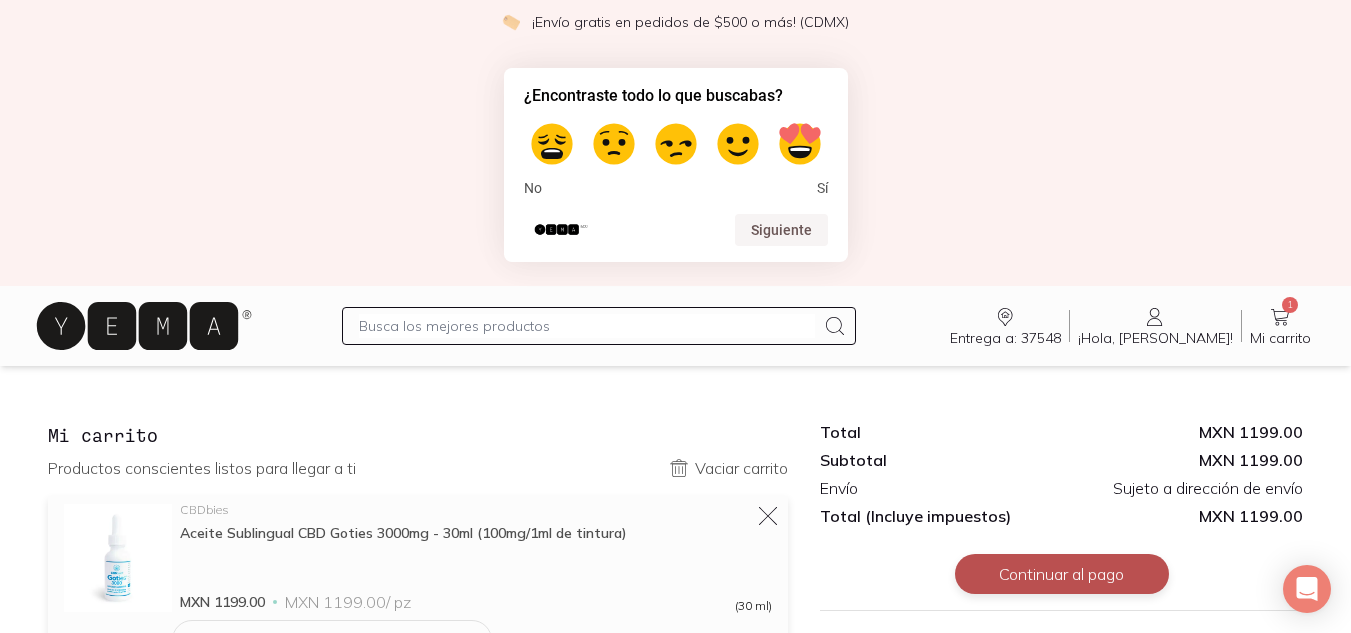 click on "Continuar al pago" at bounding box center [1062, 574] 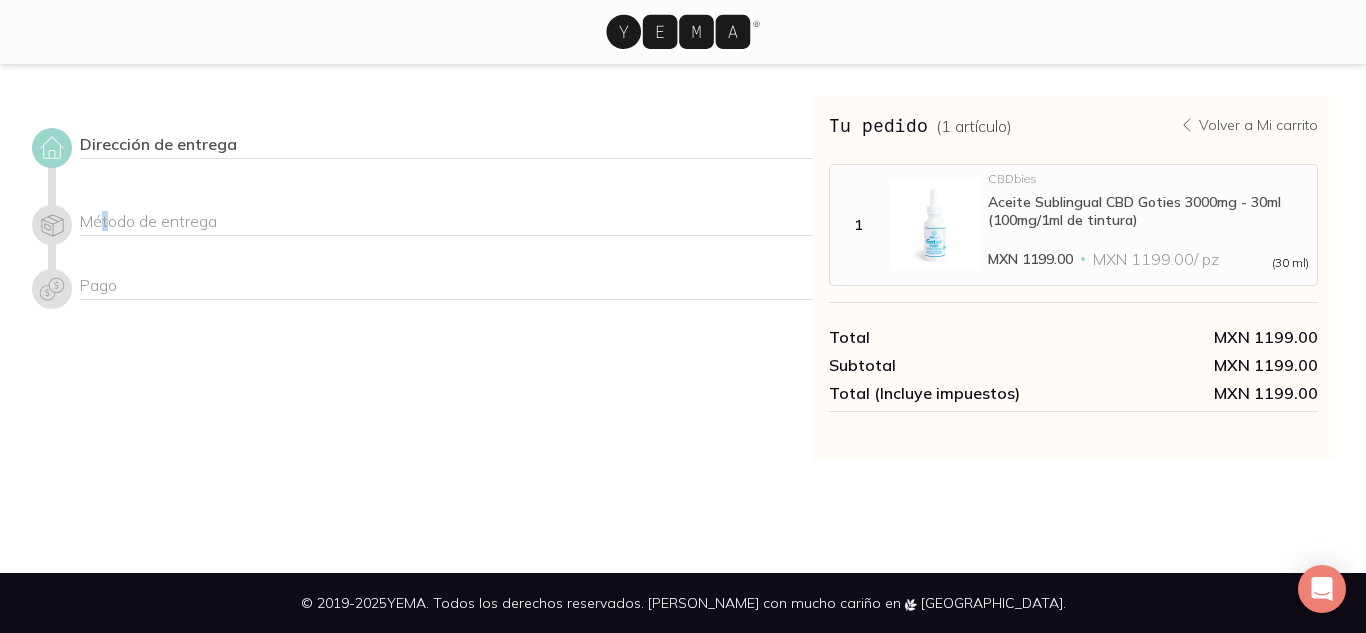 click on "Método de entrega" at bounding box center [446, 223] 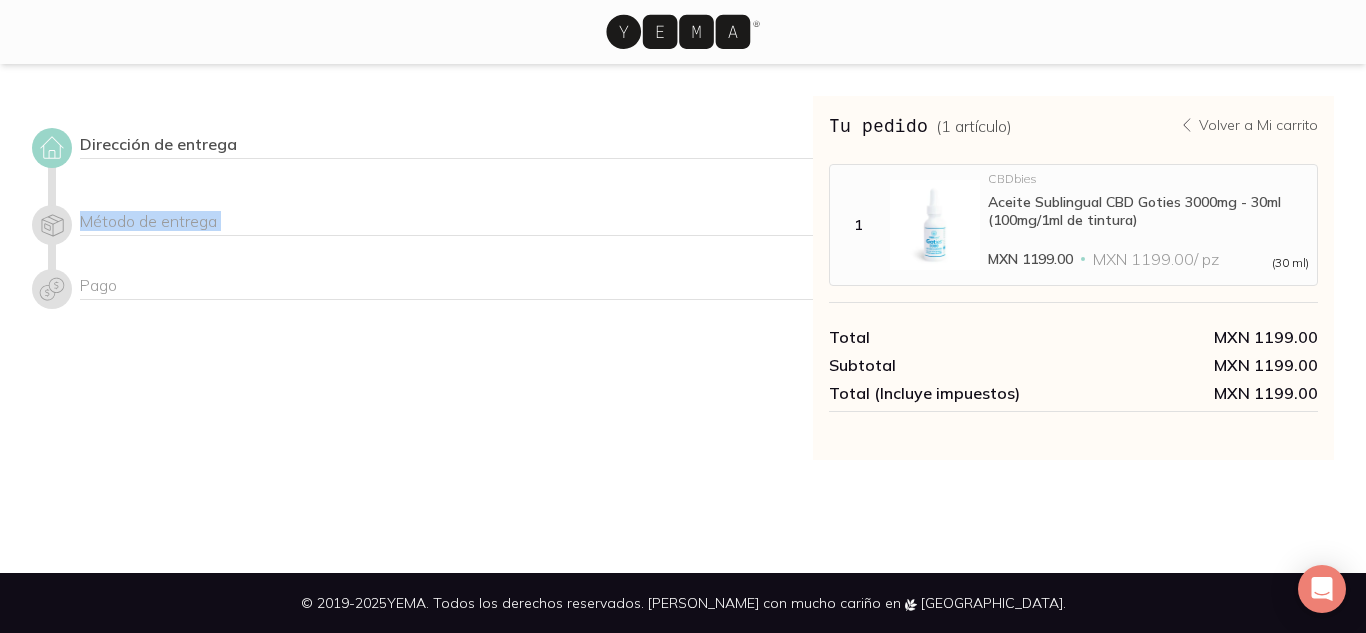 click on "Método de entrega" at bounding box center (446, 223) 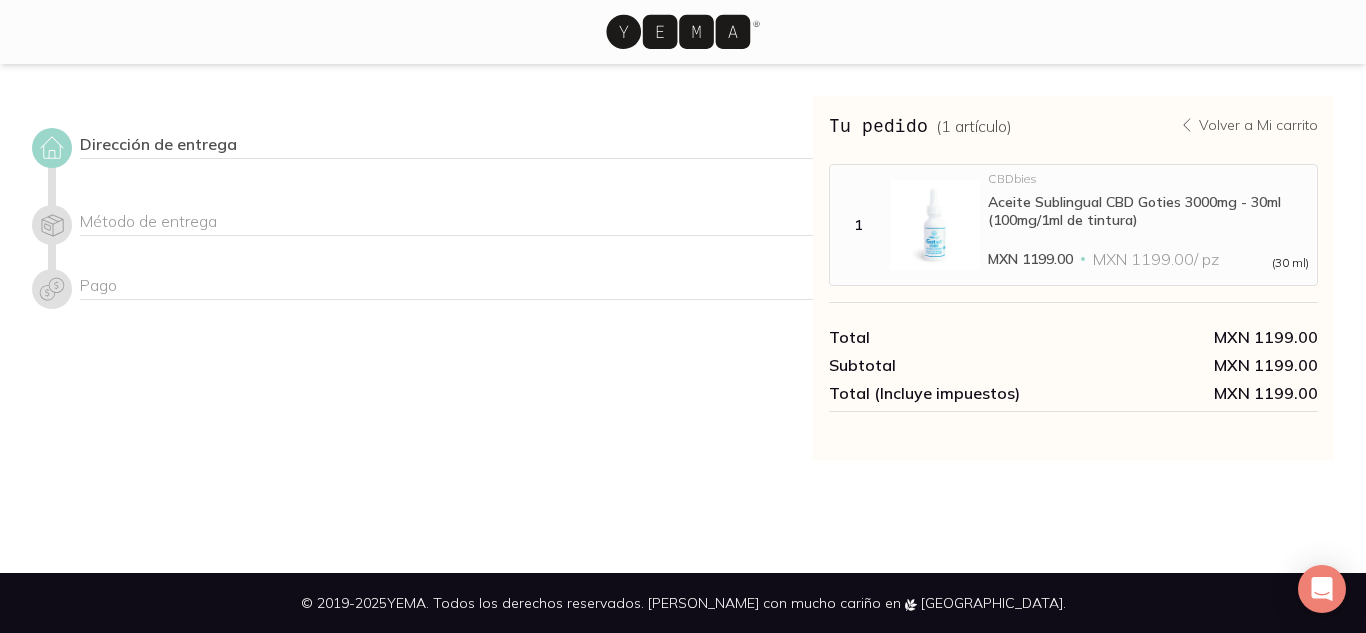 click on "Dirección de entrega" at bounding box center (446, 146) 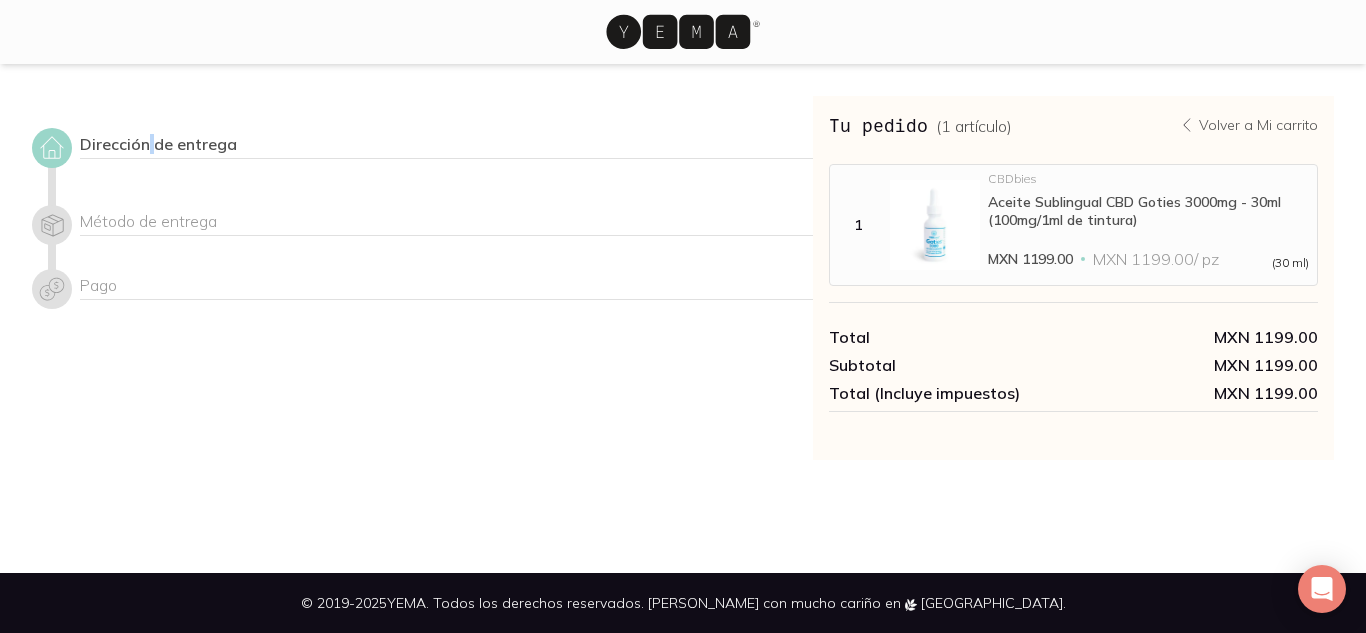 click on "Dirección de entrega" at bounding box center (446, 146) 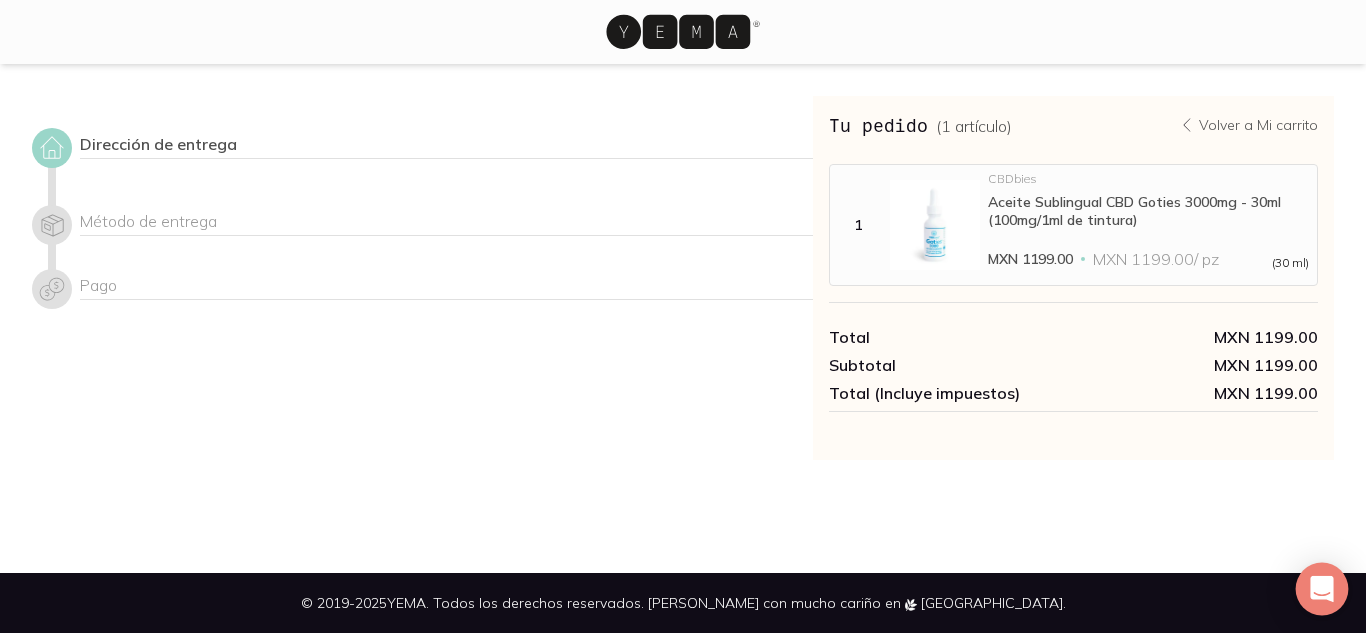 click 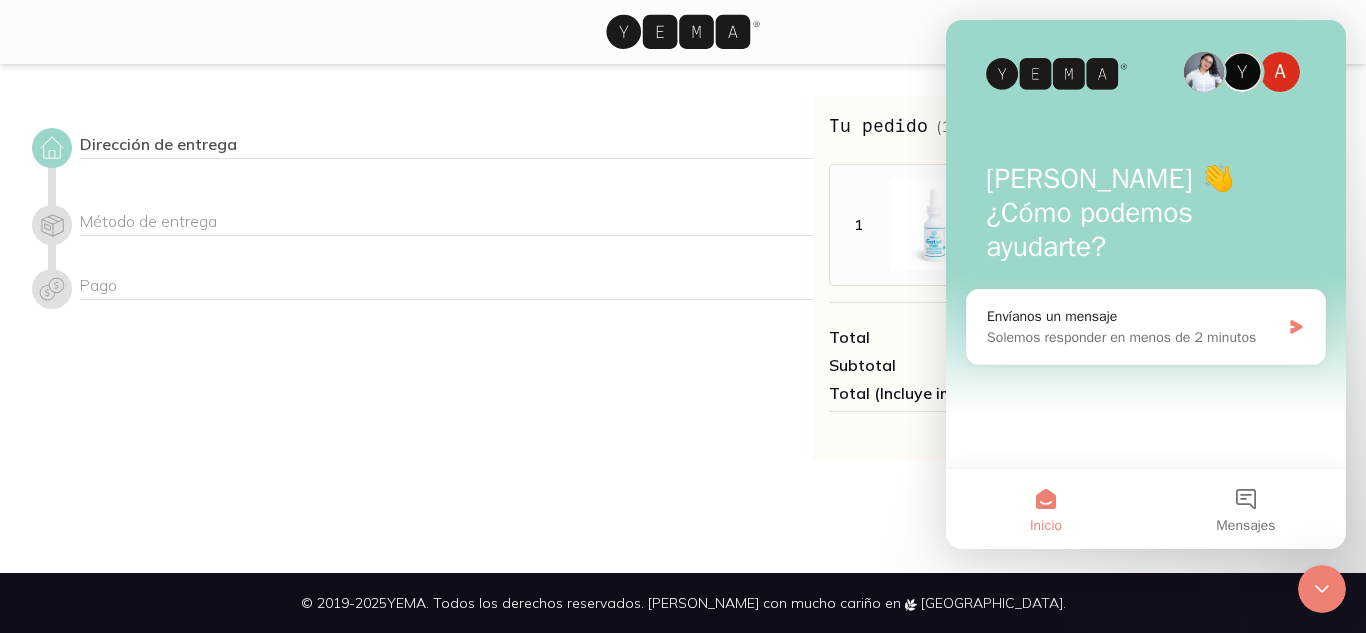 scroll, scrollTop: 0, scrollLeft: 0, axis: both 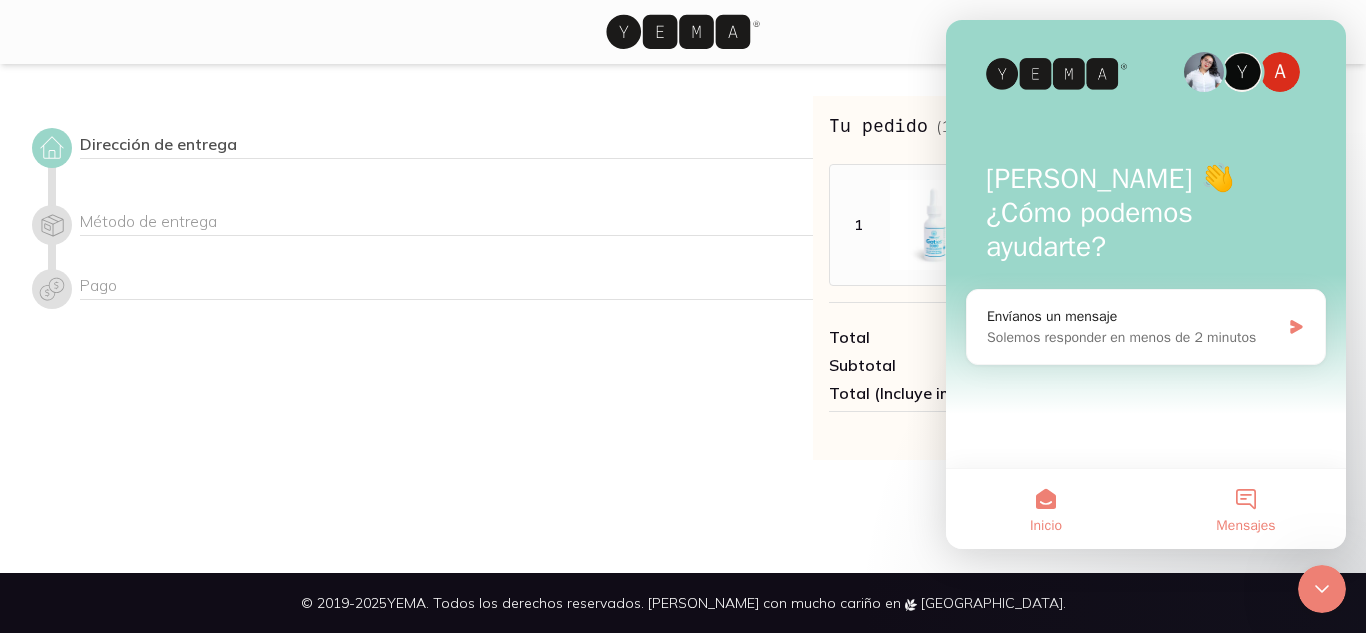 click on "Mensajes" at bounding box center [1246, 509] 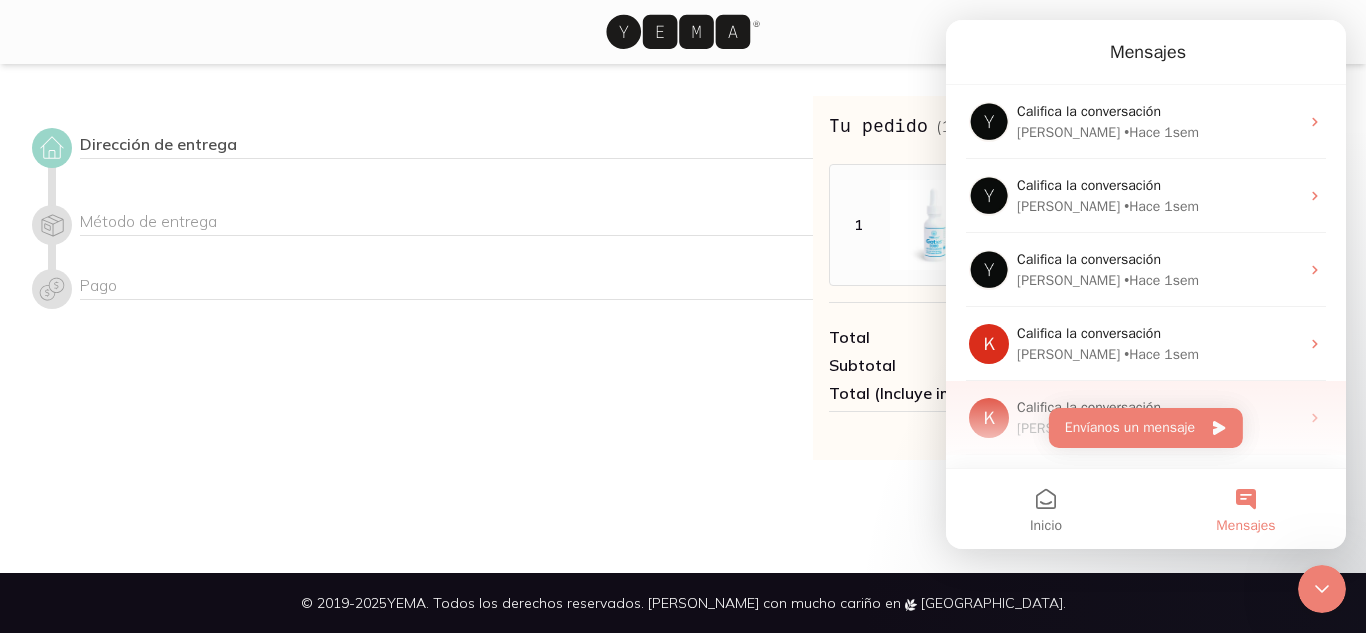 click on "K Califica la conversación [PERSON_NAME] 1sem" at bounding box center (1146, 418) 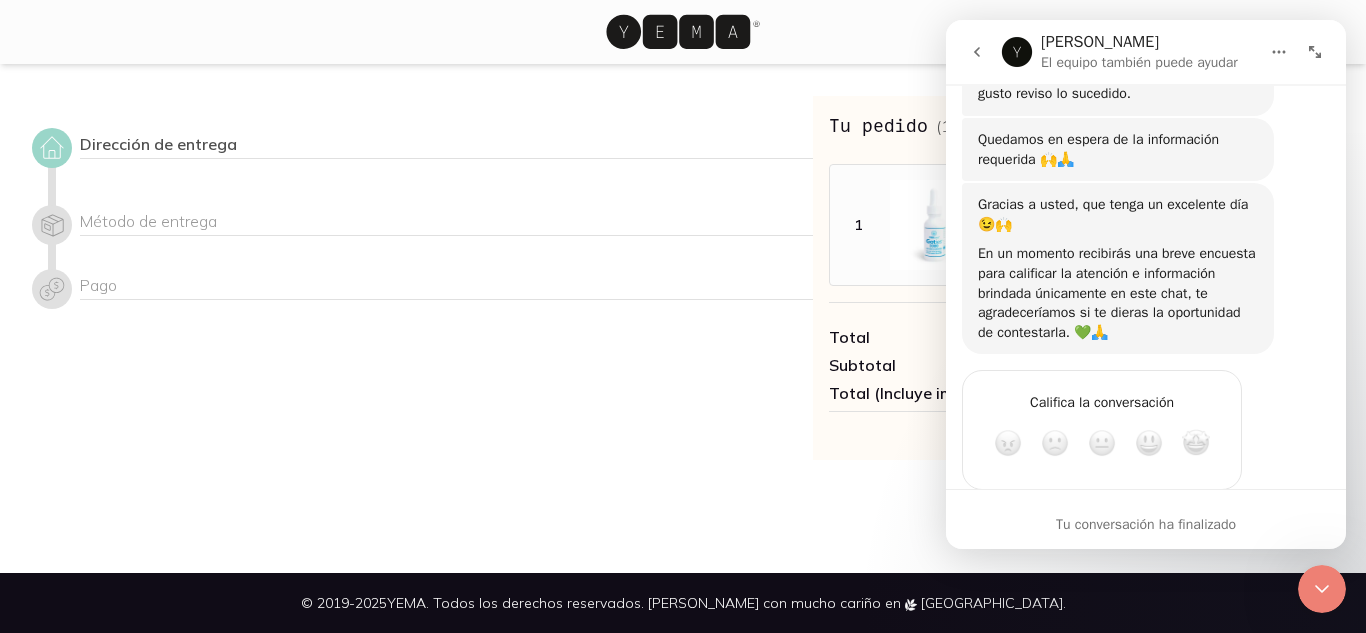 scroll, scrollTop: 1199, scrollLeft: 0, axis: vertical 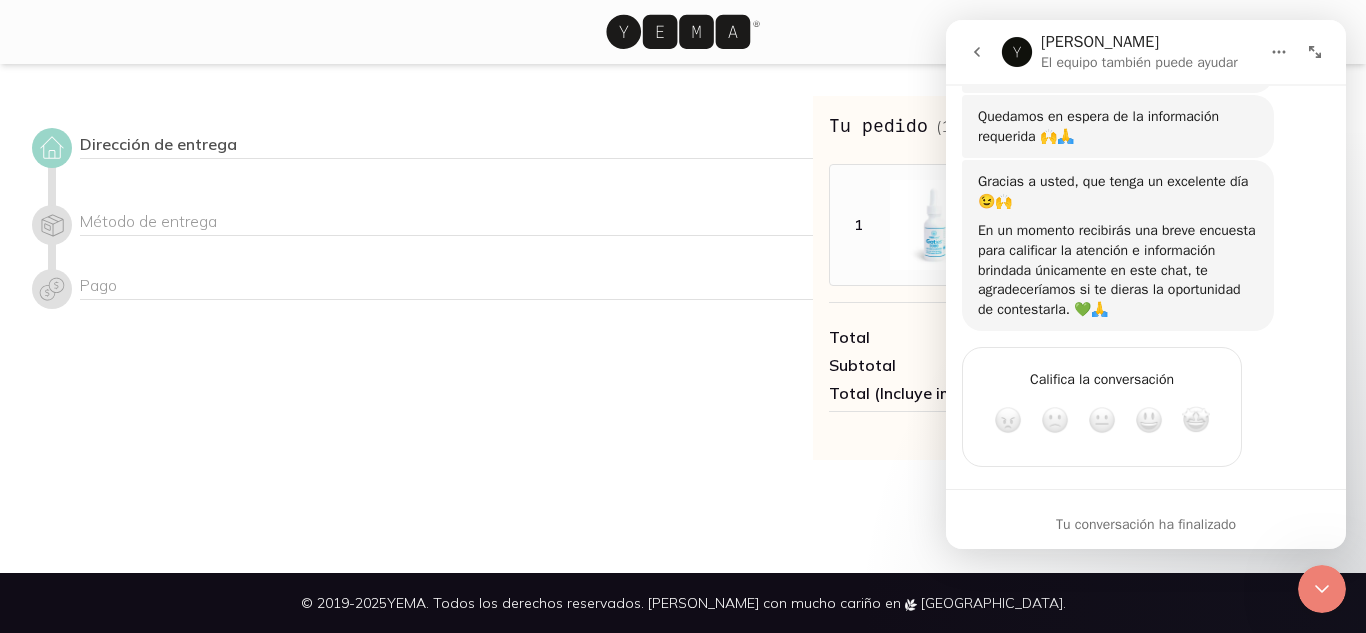 click 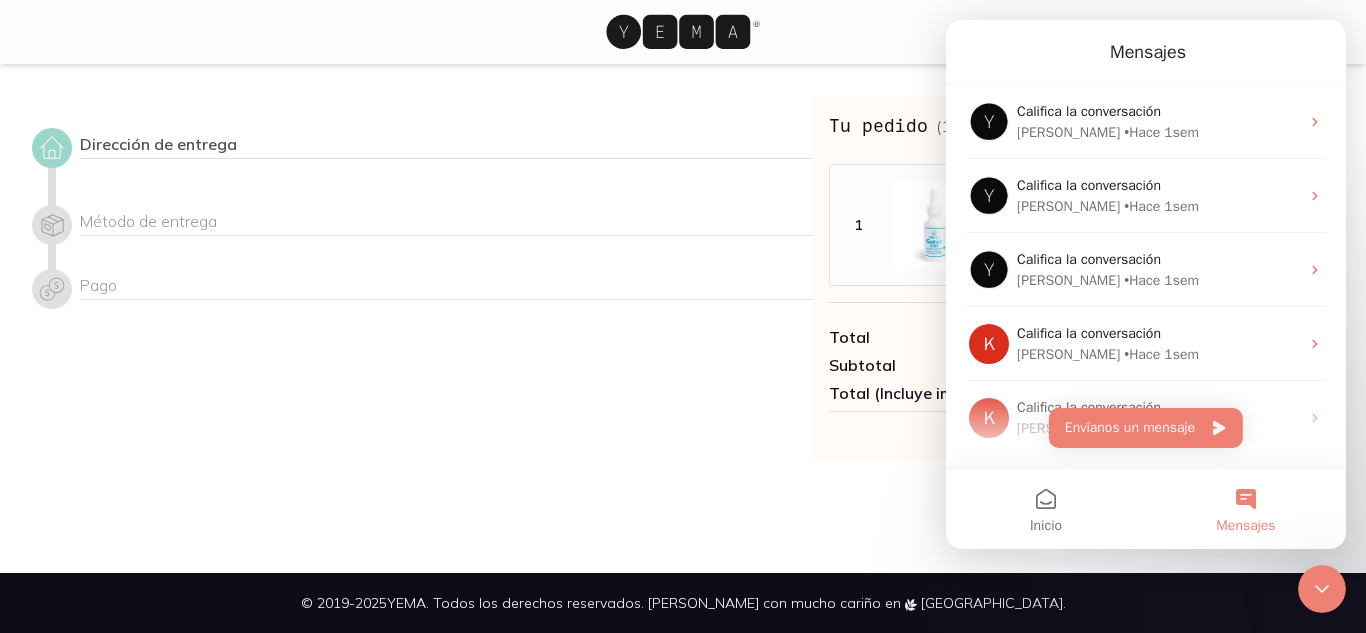 scroll, scrollTop: 0, scrollLeft: 0, axis: both 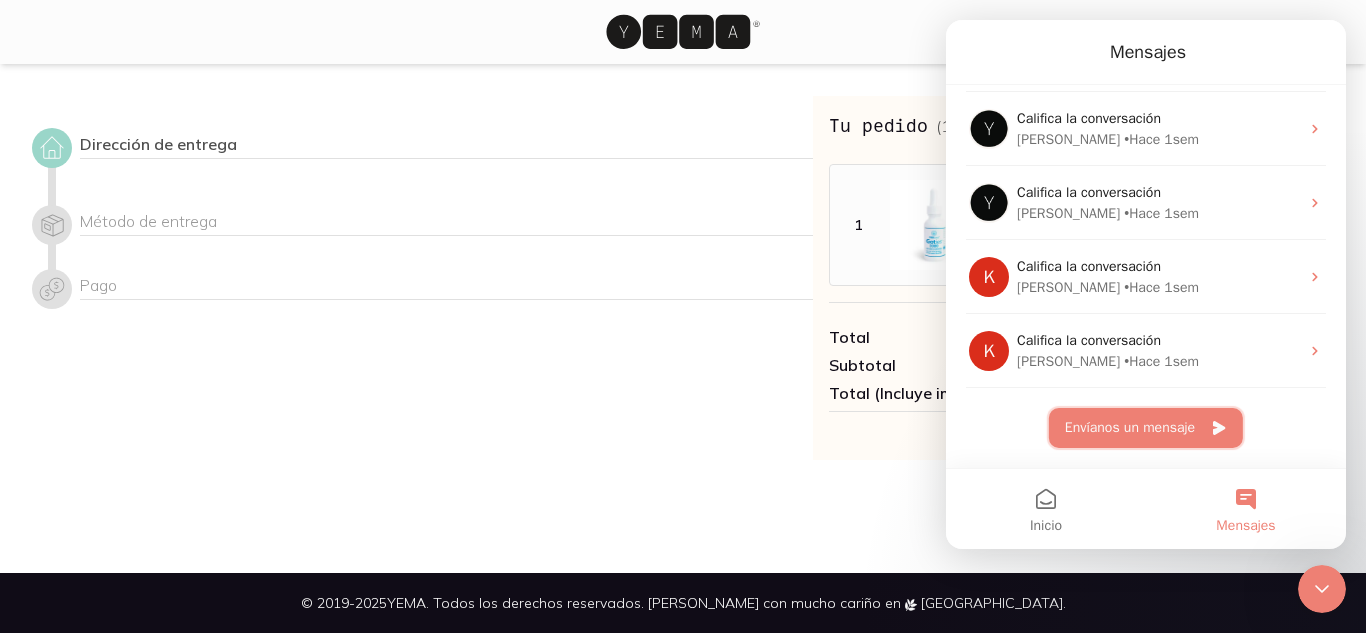click on "Envíanos un mensaje" at bounding box center [1146, 428] 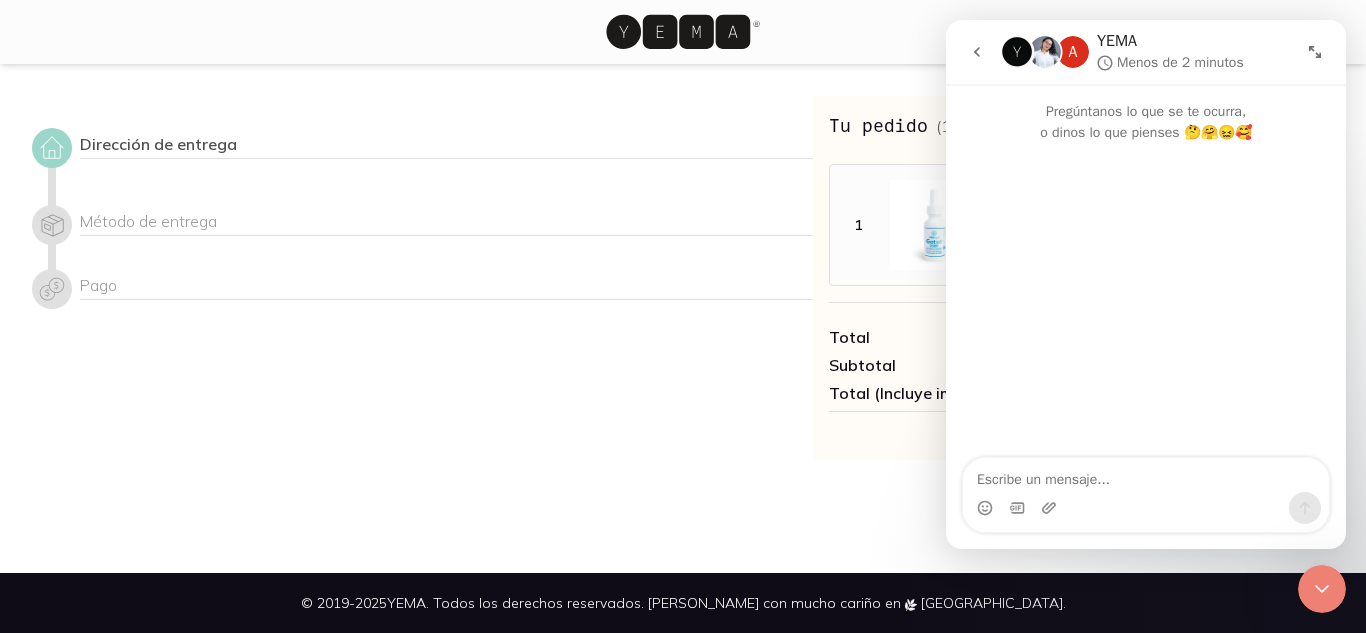 scroll, scrollTop: 0, scrollLeft: 0, axis: both 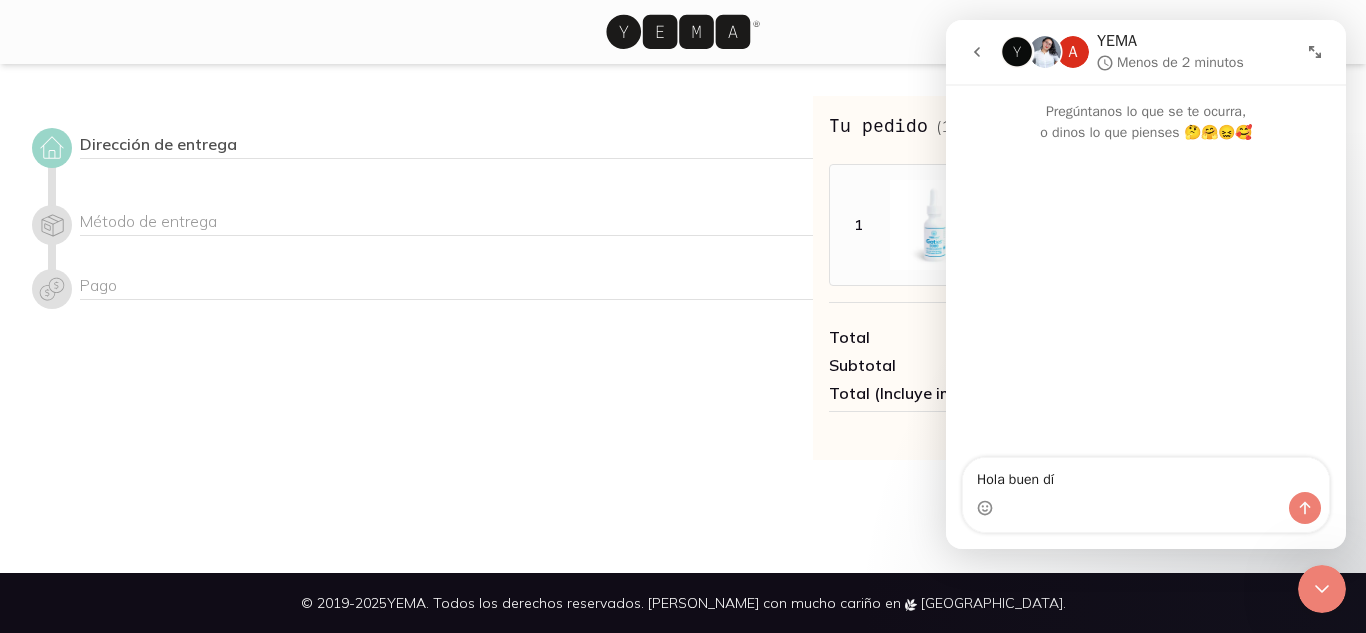 type on "Hola buen día" 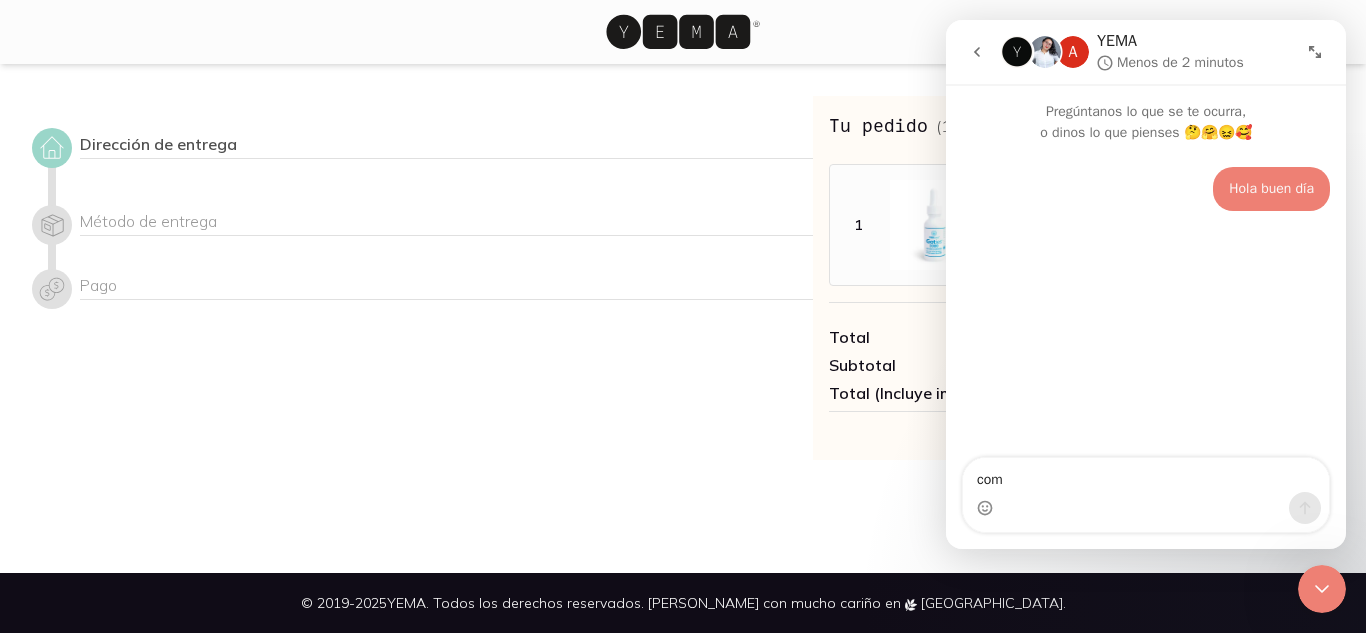 type on "como" 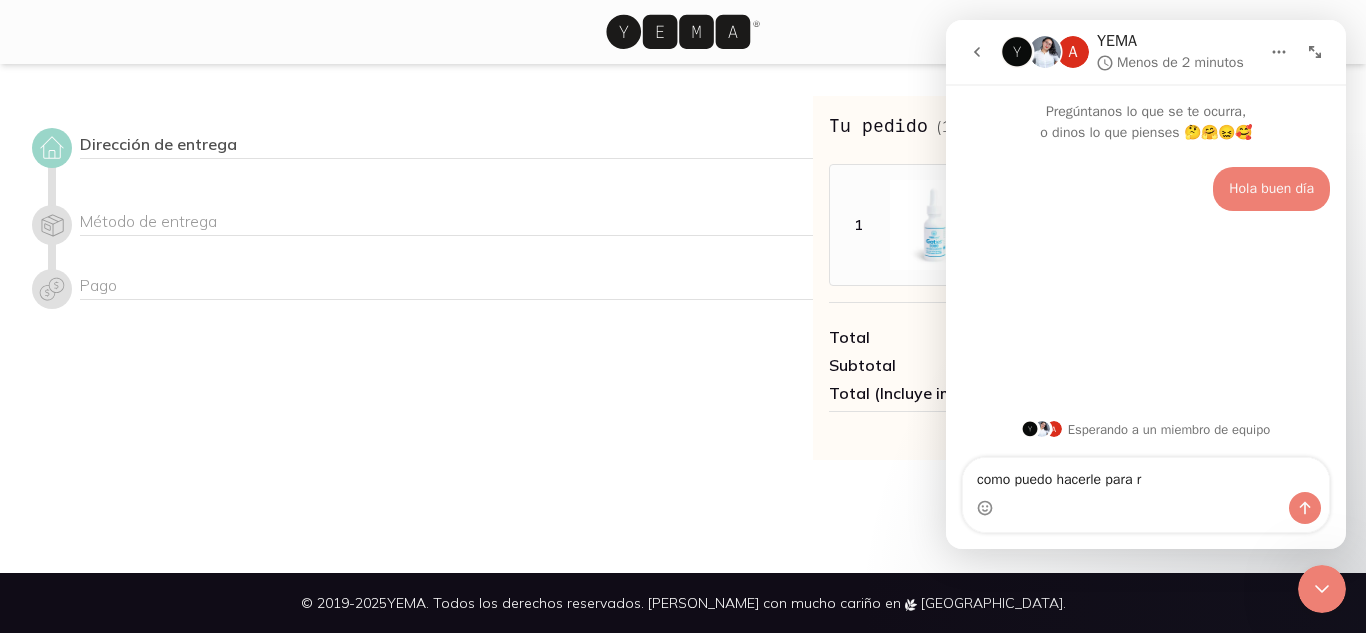 type on "como puedo hacerle para re" 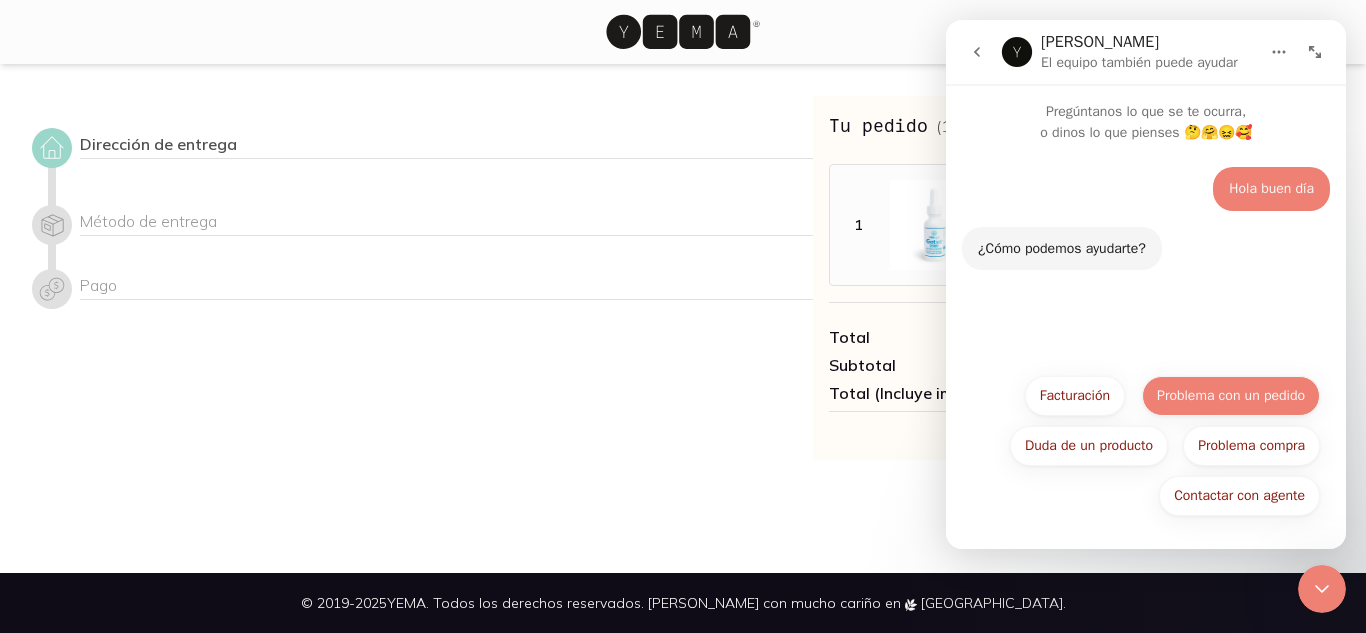 click on "Problema con un pedido" at bounding box center [1231, 396] 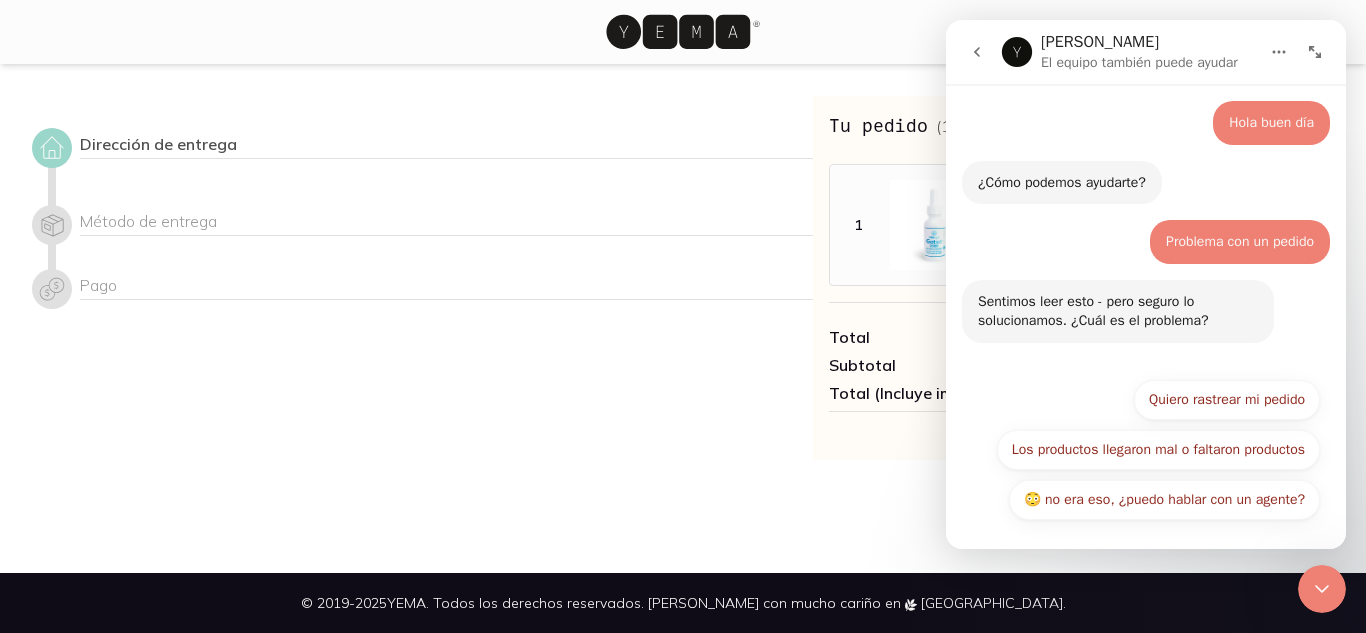 scroll, scrollTop: 70, scrollLeft: 0, axis: vertical 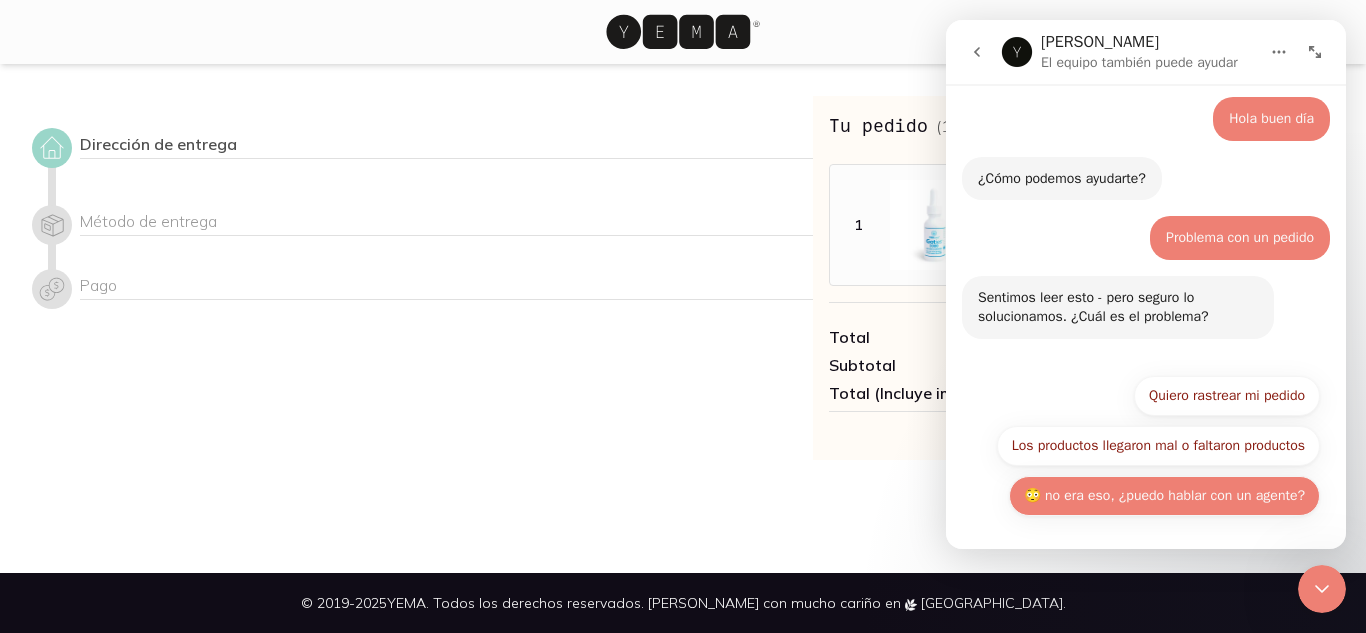 click on "😳 no era eso, ¿puedo hablar con un agente?" at bounding box center [1164, 496] 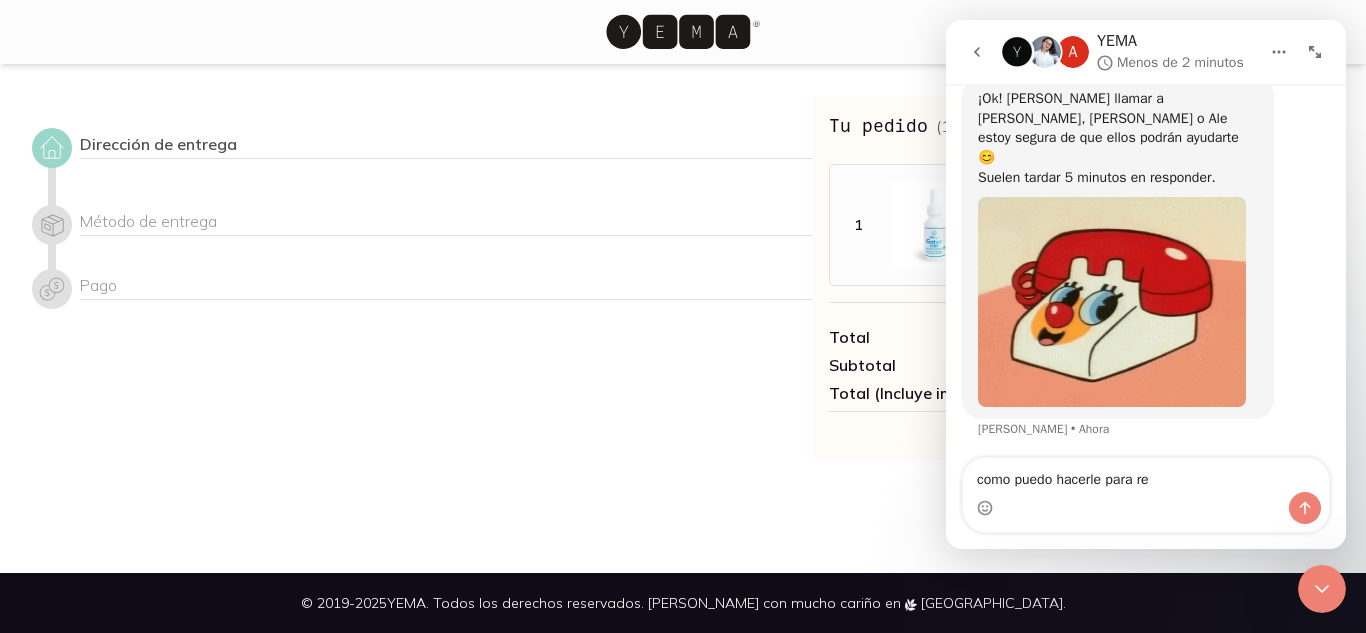 scroll, scrollTop: 466, scrollLeft: 0, axis: vertical 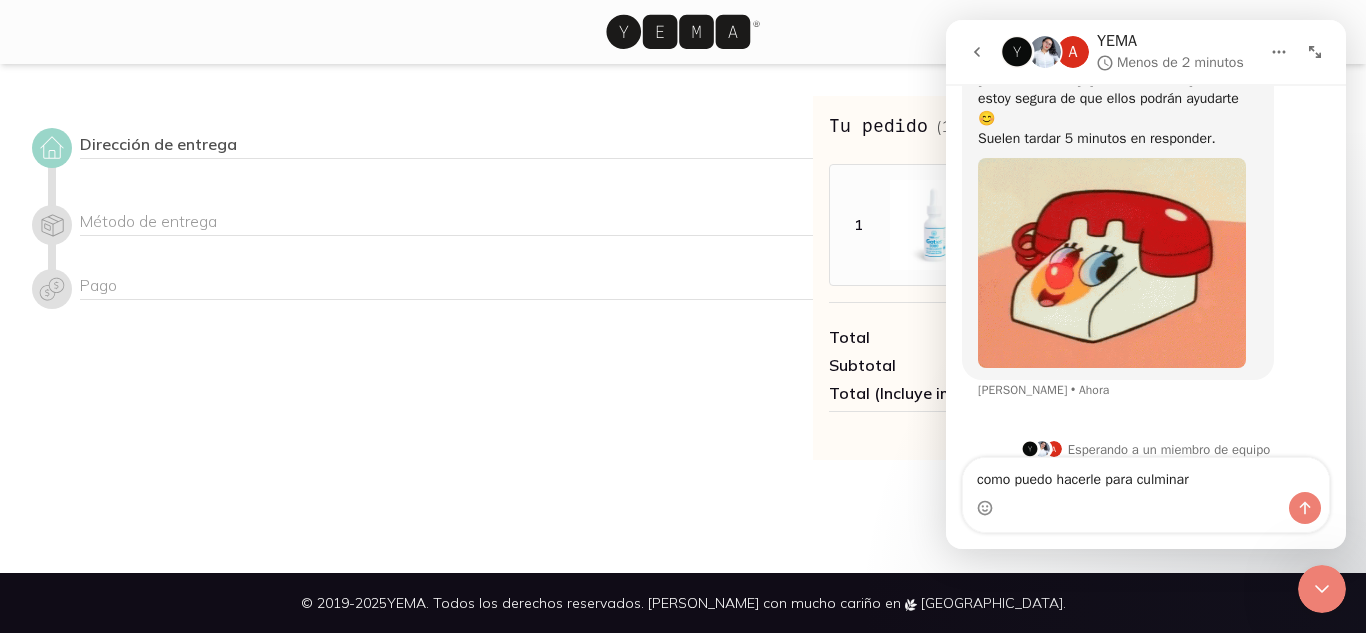type on "como puedo hacerle para culminar" 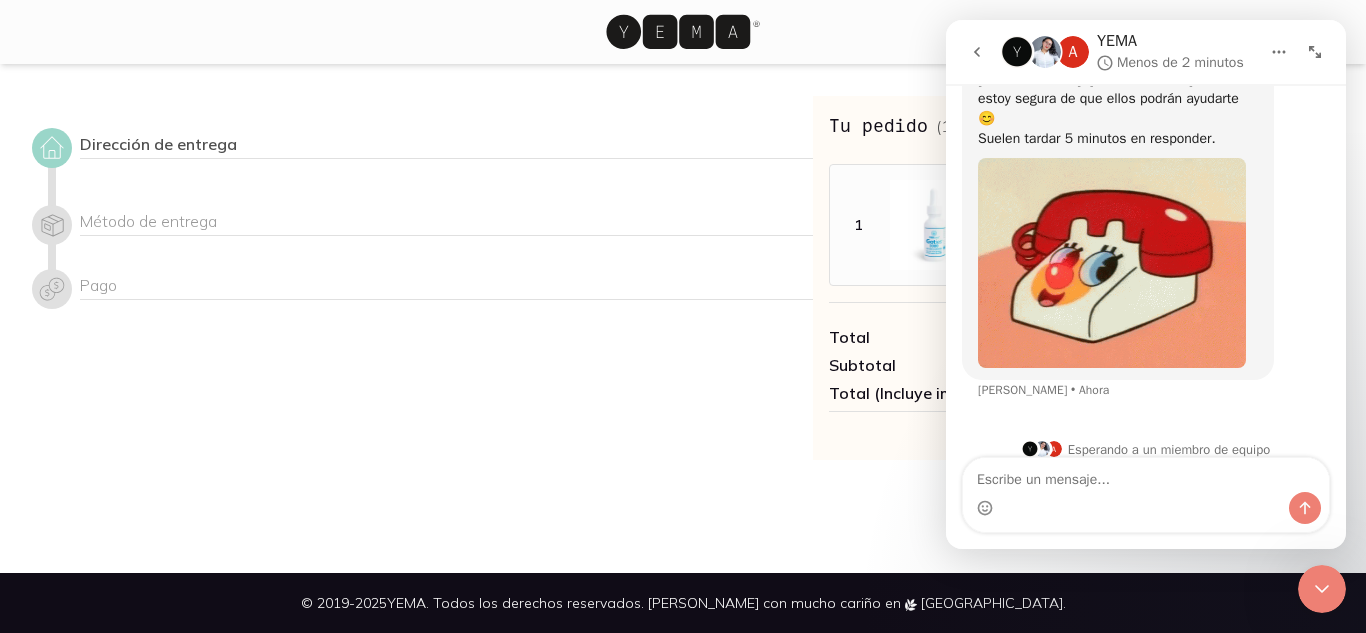 scroll, scrollTop: 526, scrollLeft: 0, axis: vertical 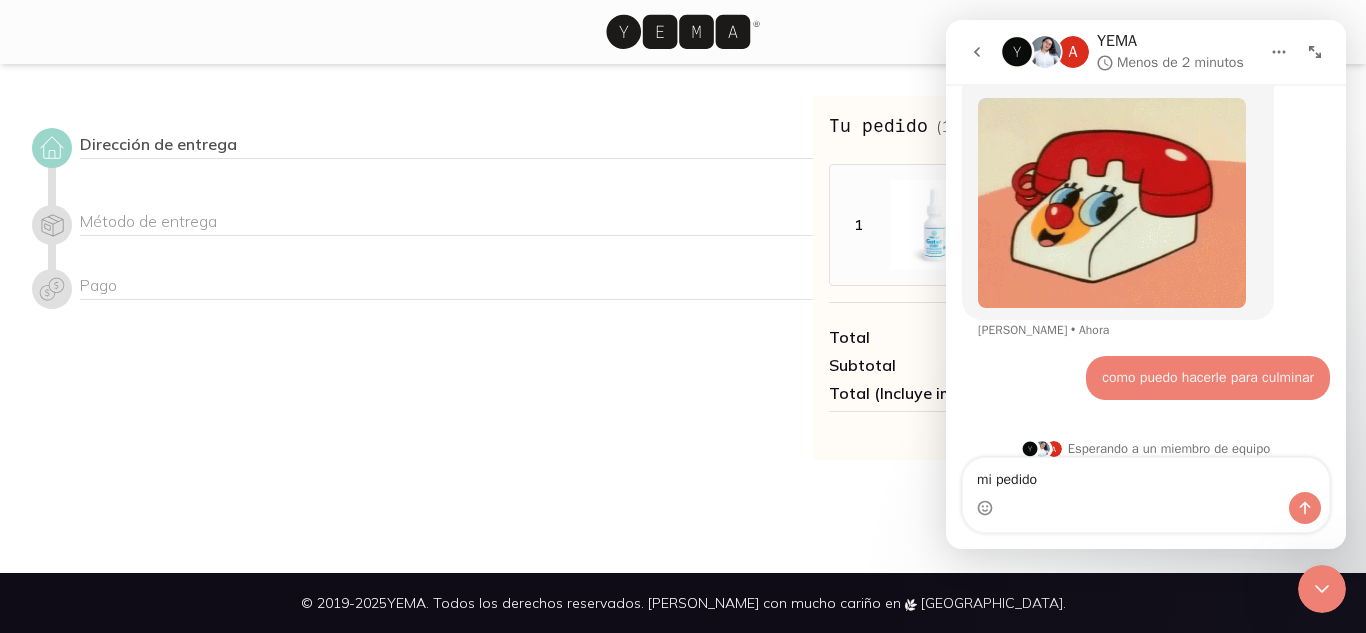 type on "mi pedido" 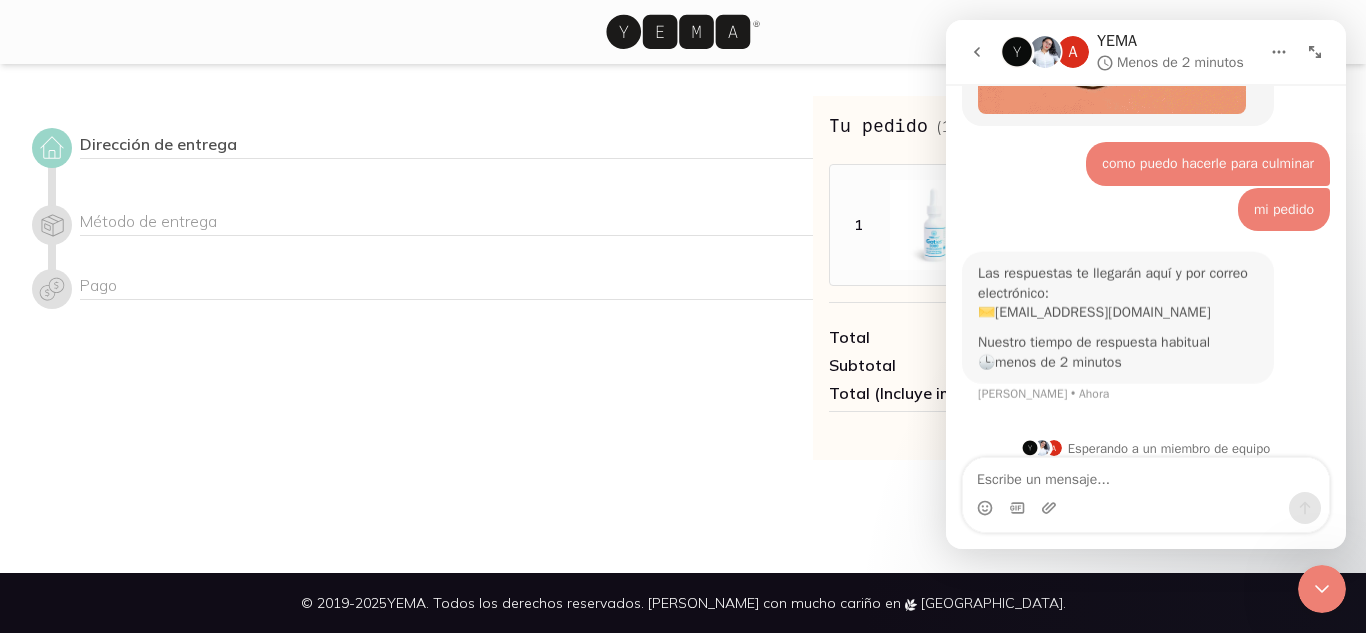 scroll, scrollTop: 720, scrollLeft: 0, axis: vertical 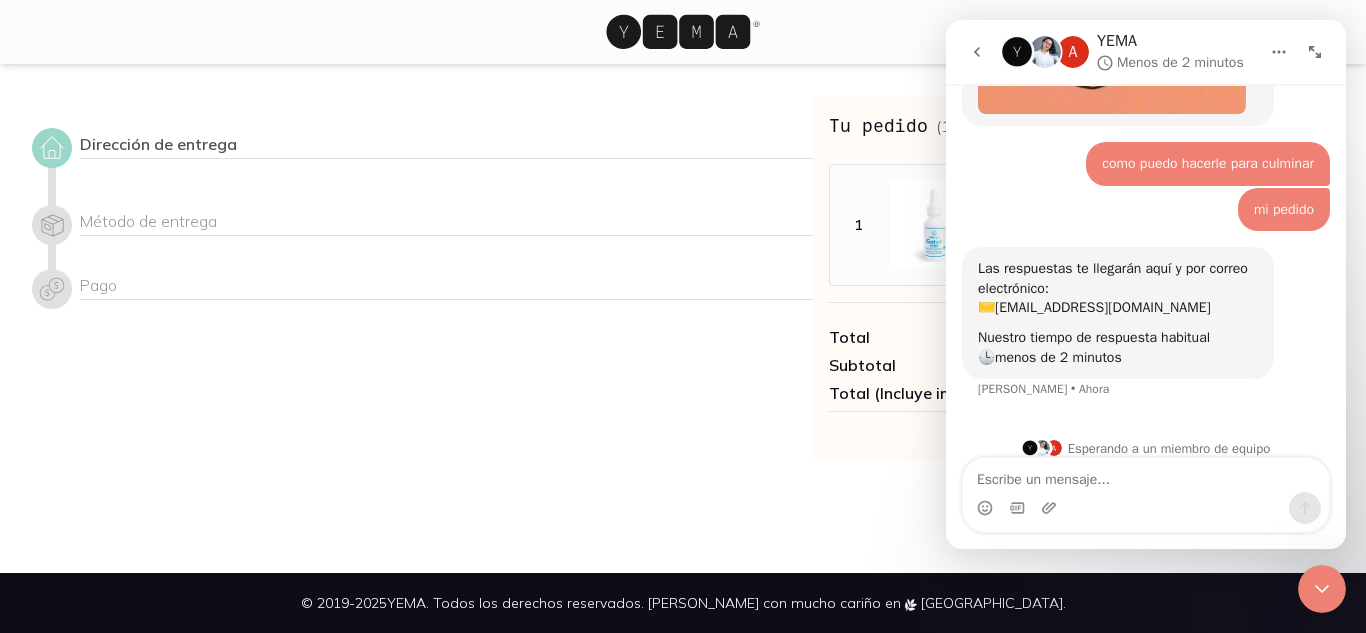 type 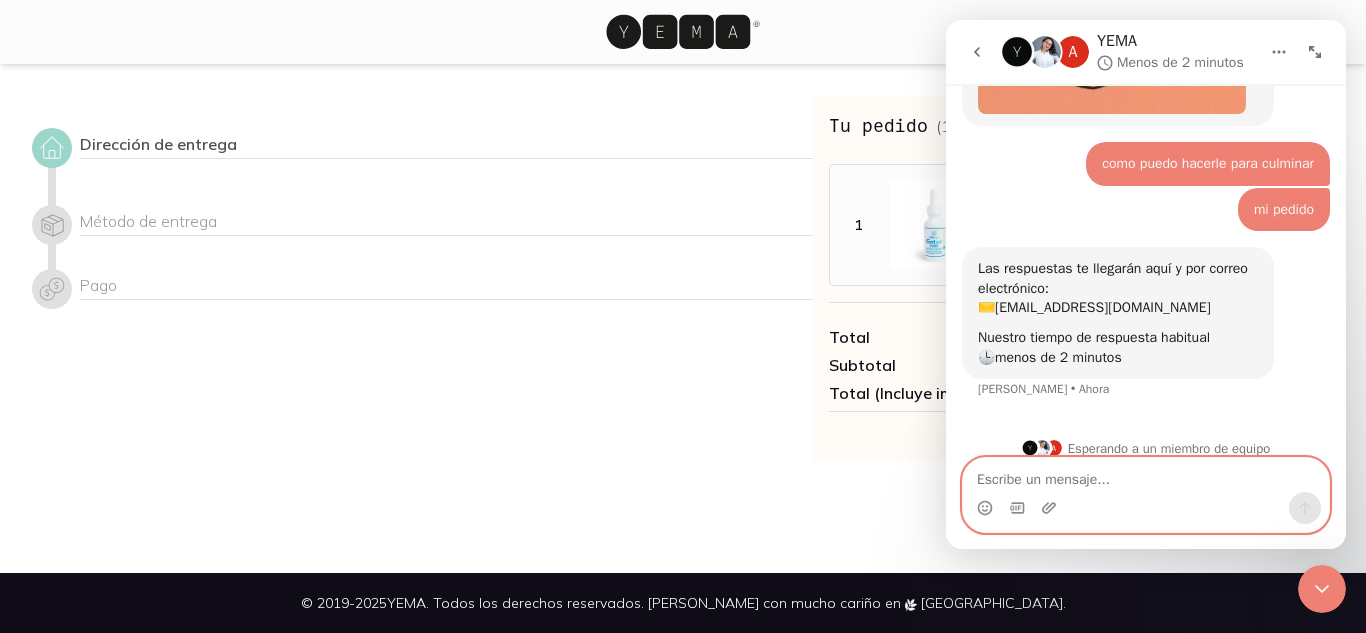 click at bounding box center (1146, 475) 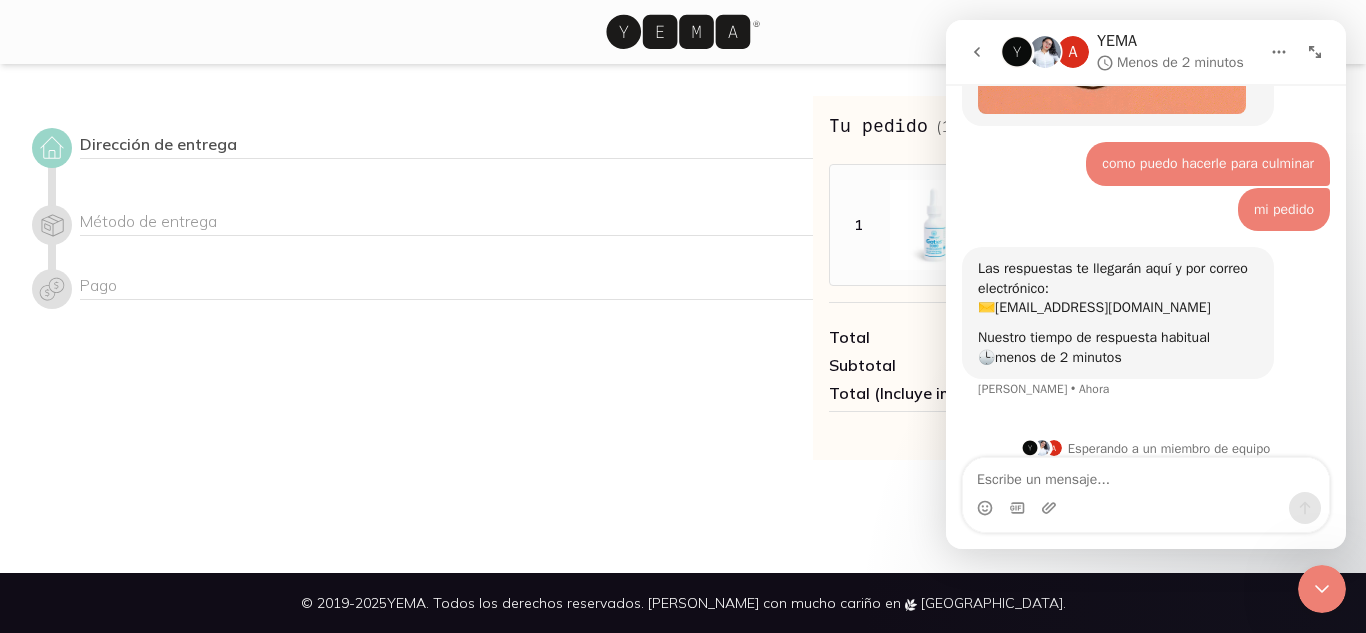 click on "Dirección de entrega Método de entrega Pago" at bounding box center (422, 278) 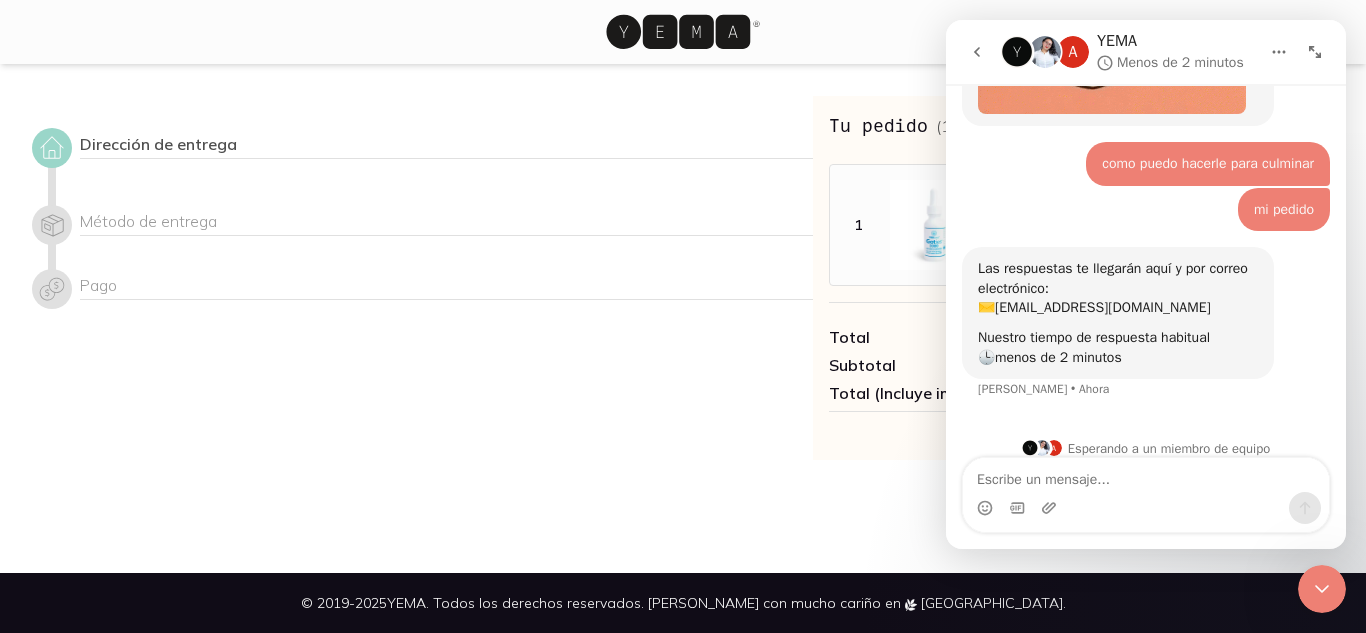click 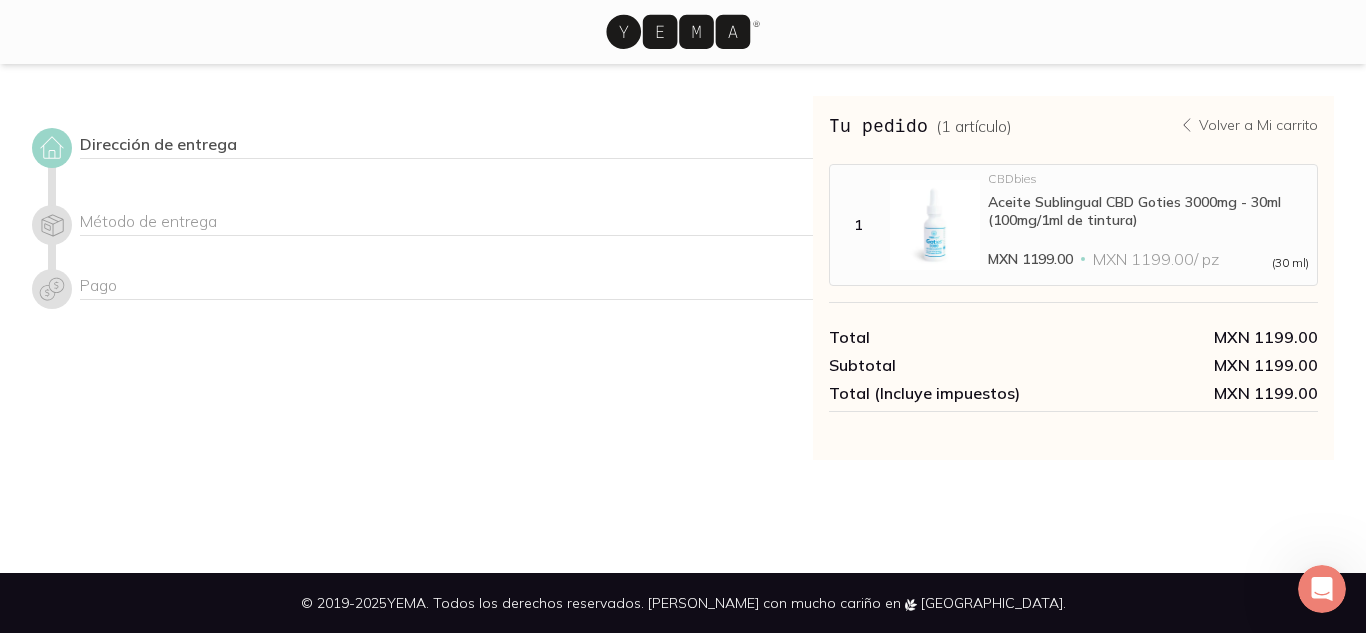 scroll, scrollTop: 0, scrollLeft: 0, axis: both 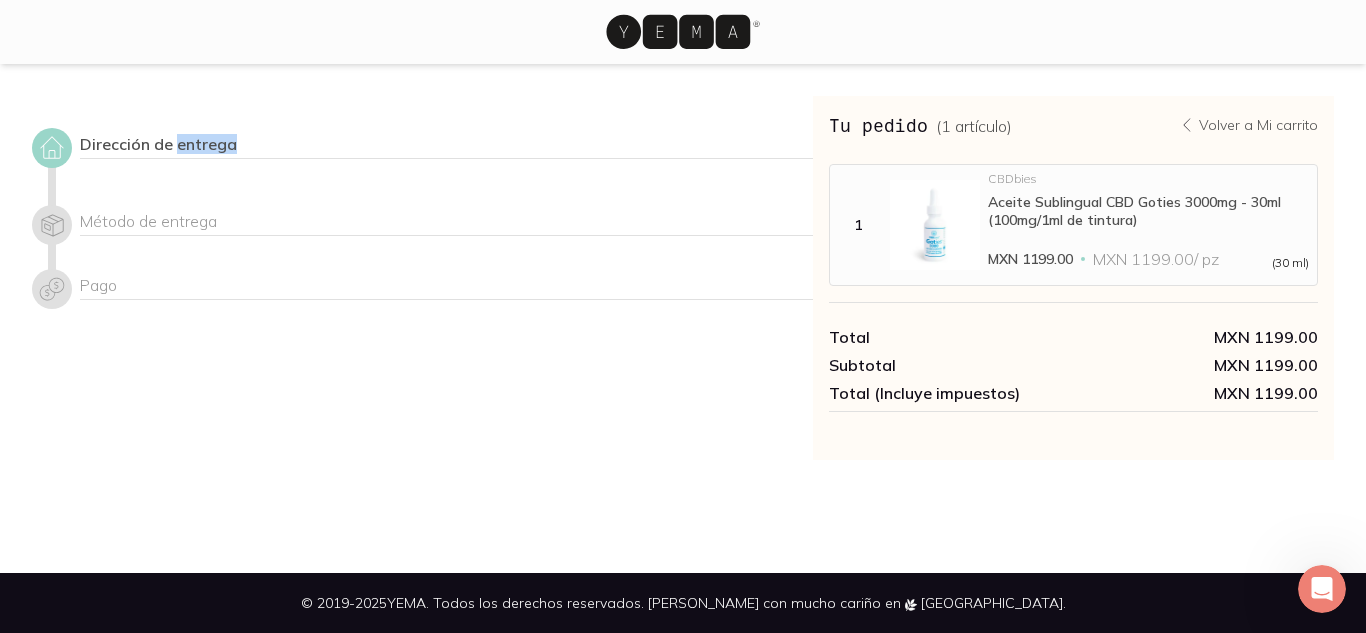 click on "Dirección de entrega" at bounding box center [446, 146] 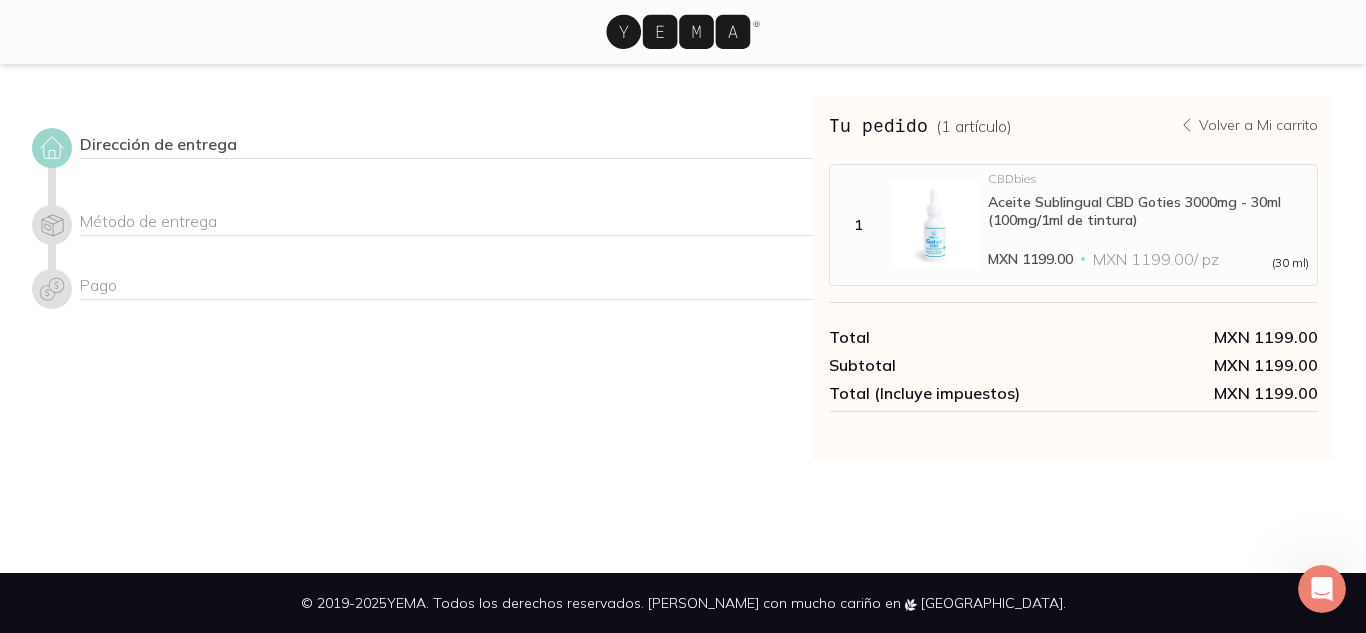 click 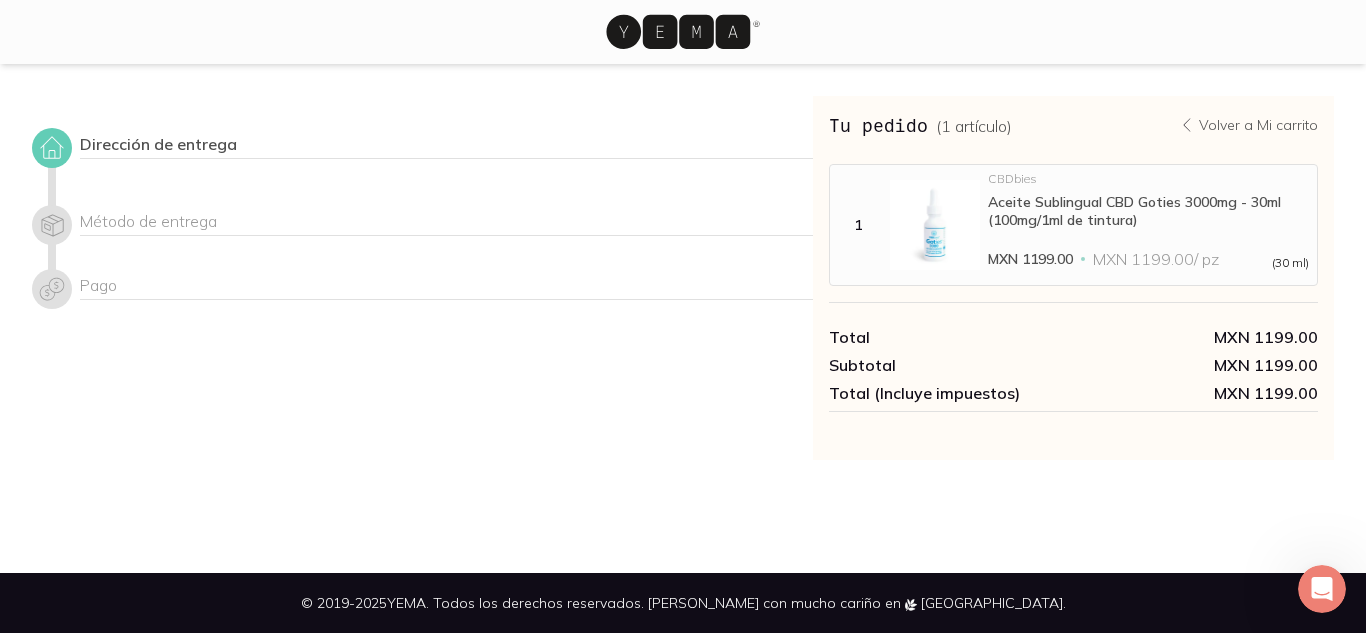 click 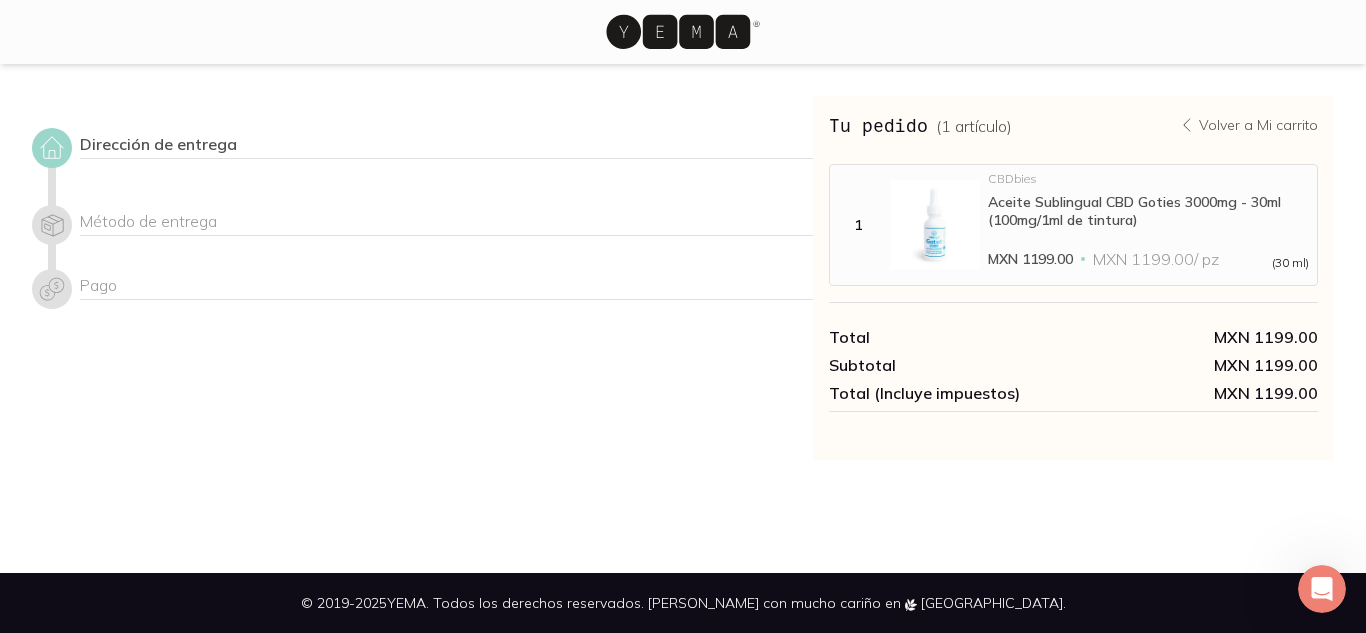 click on "Dirección de entrega" at bounding box center [446, 146] 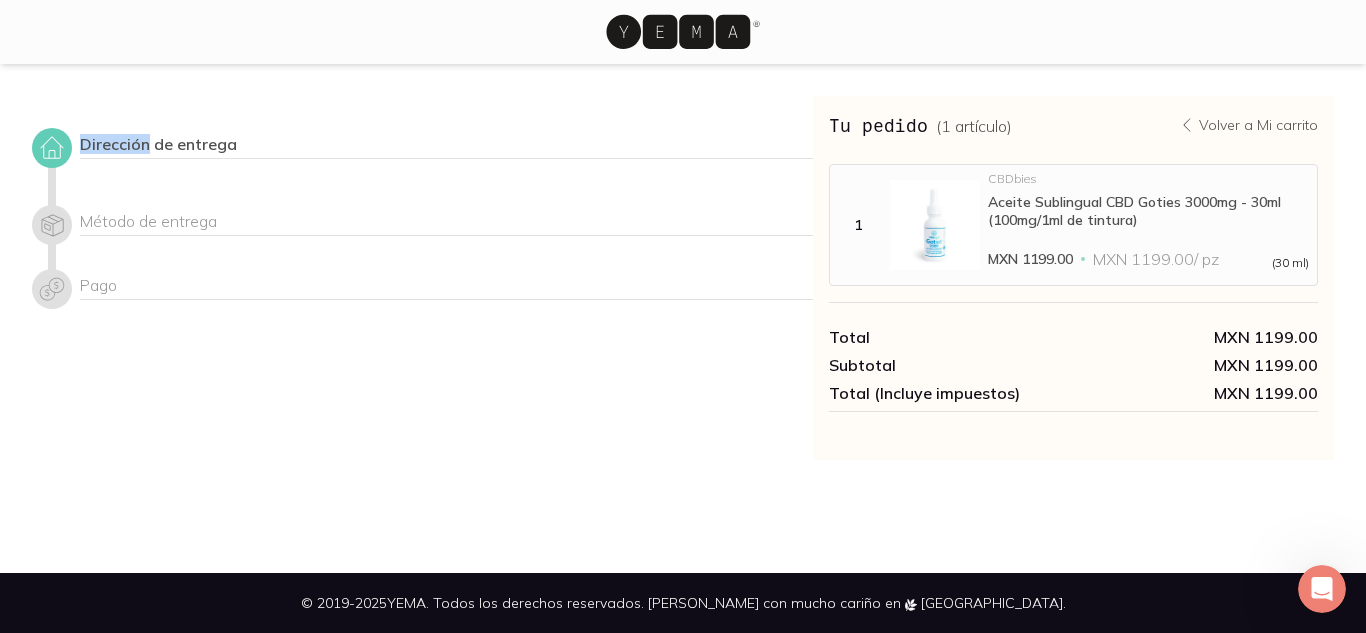 drag, startPoint x: 99, startPoint y: 150, endPoint x: 54, endPoint y: 147, distance: 45.099888 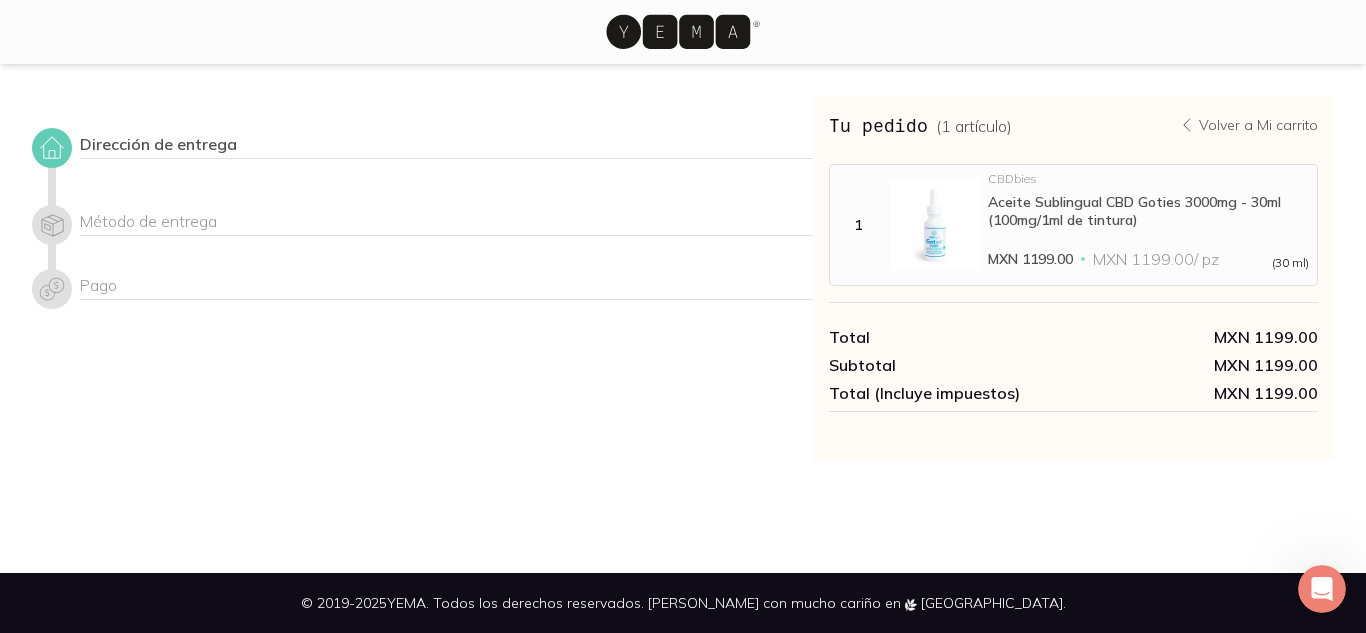 click 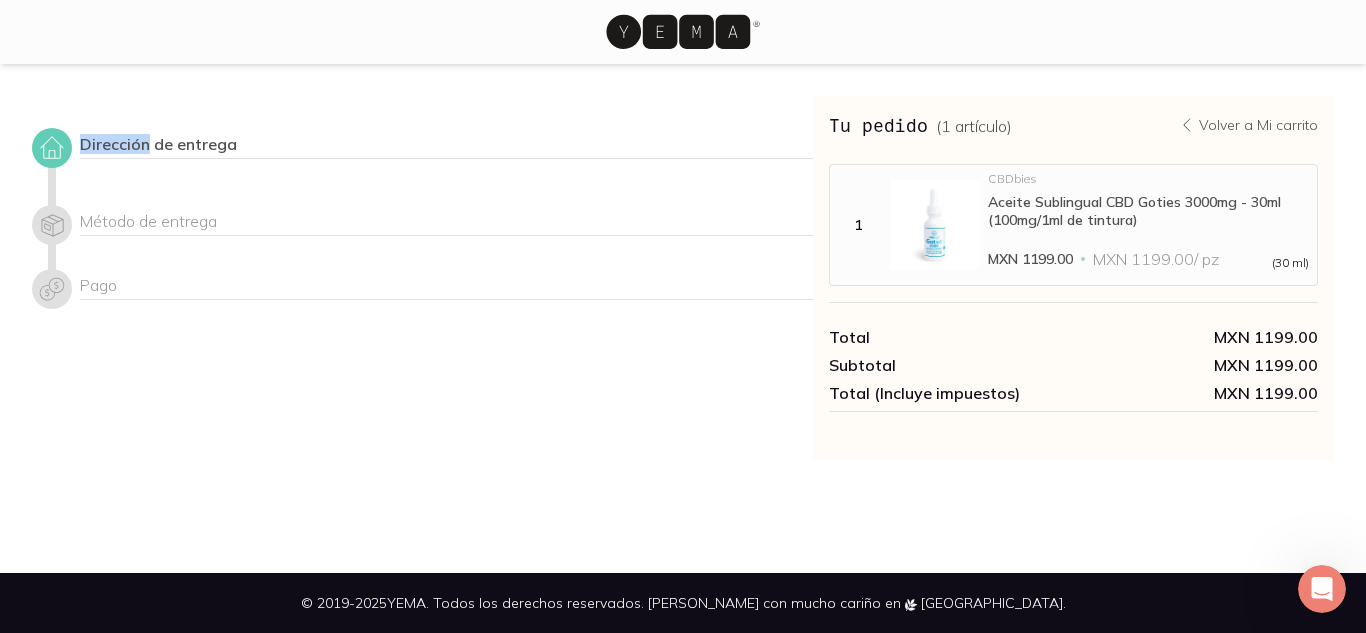 click 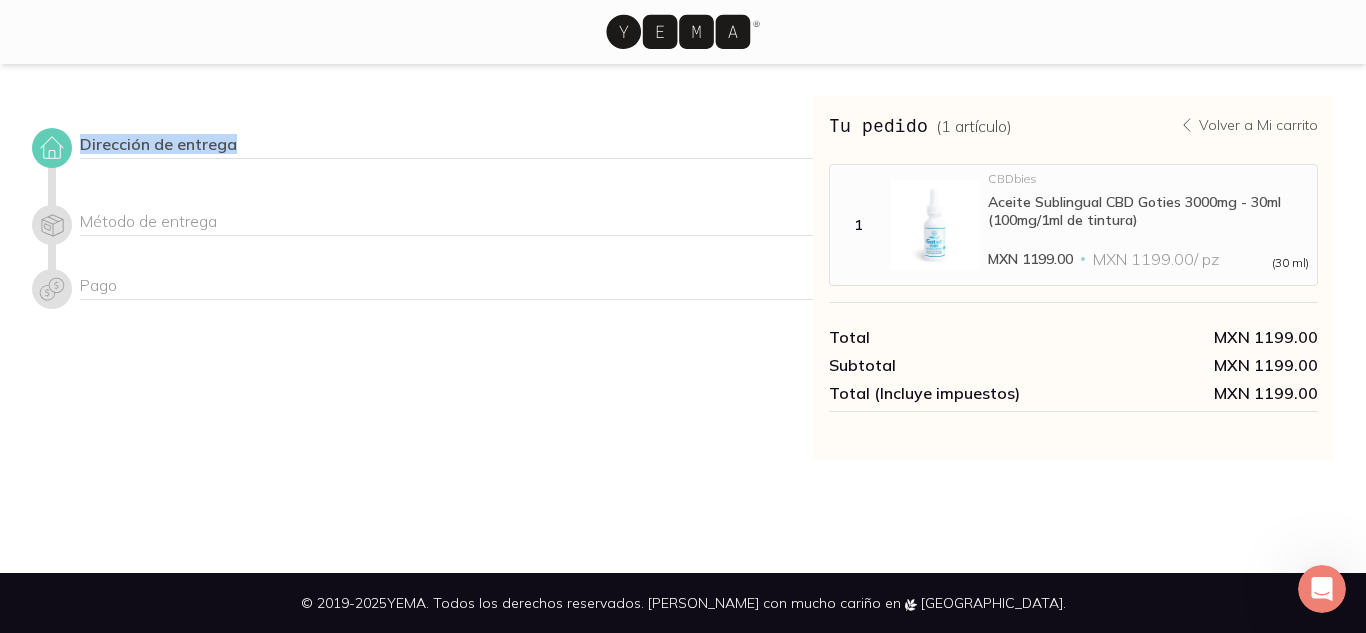 click 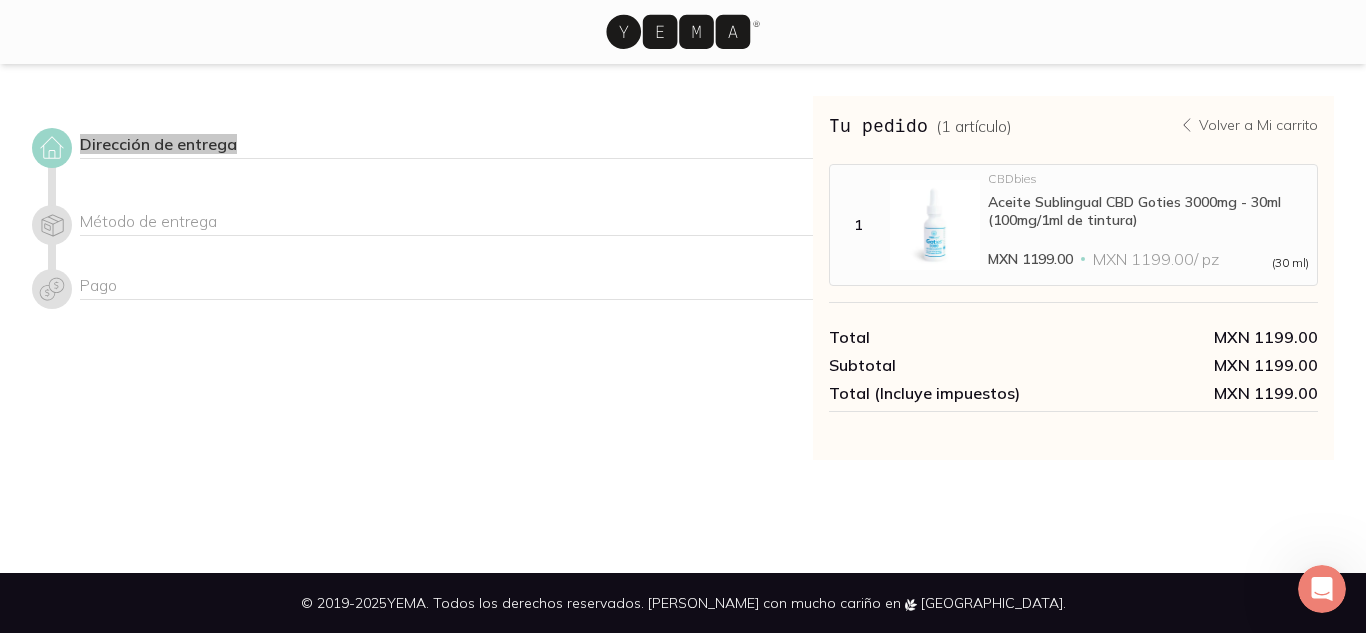 click at bounding box center [1322, 589] 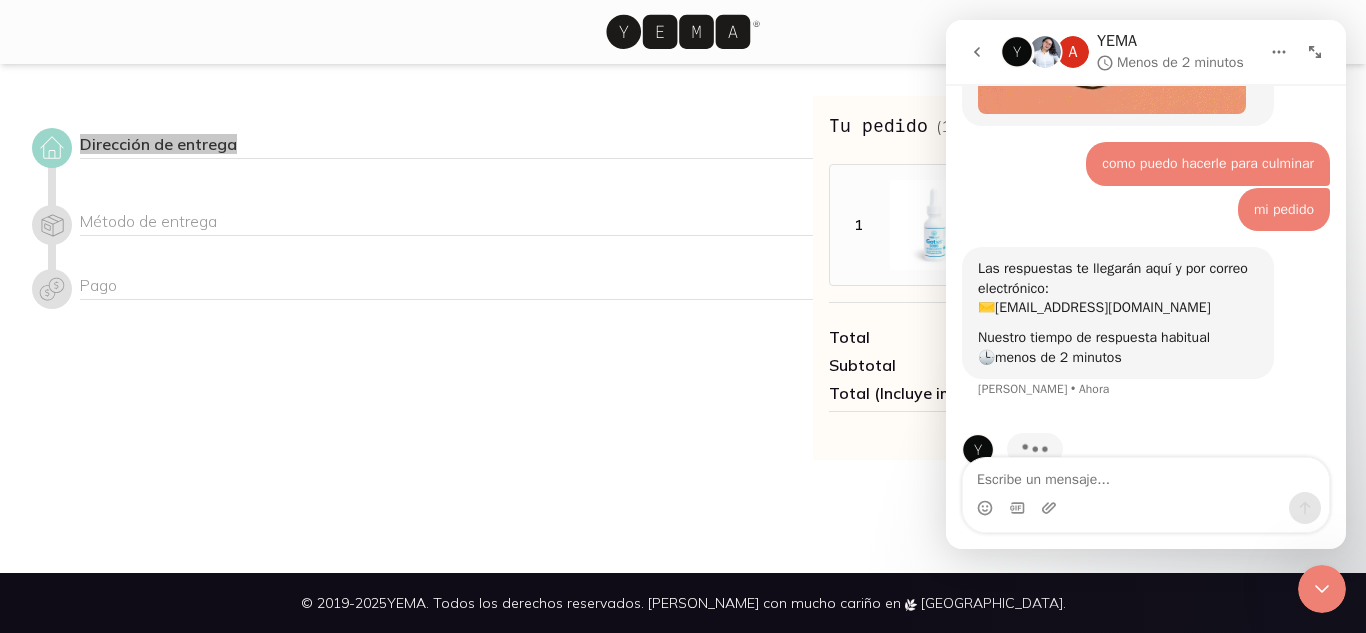 scroll, scrollTop: 797, scrollLeft: 0, axis: vertical 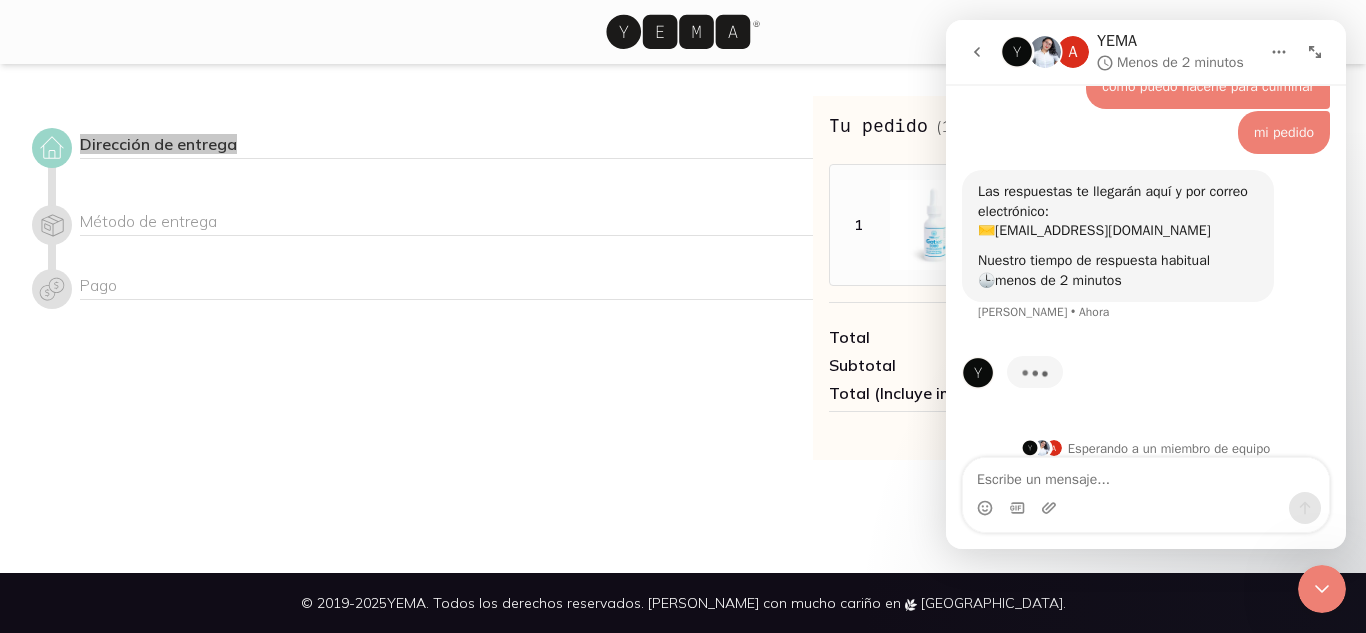 click at bounding box center [1146, 475] 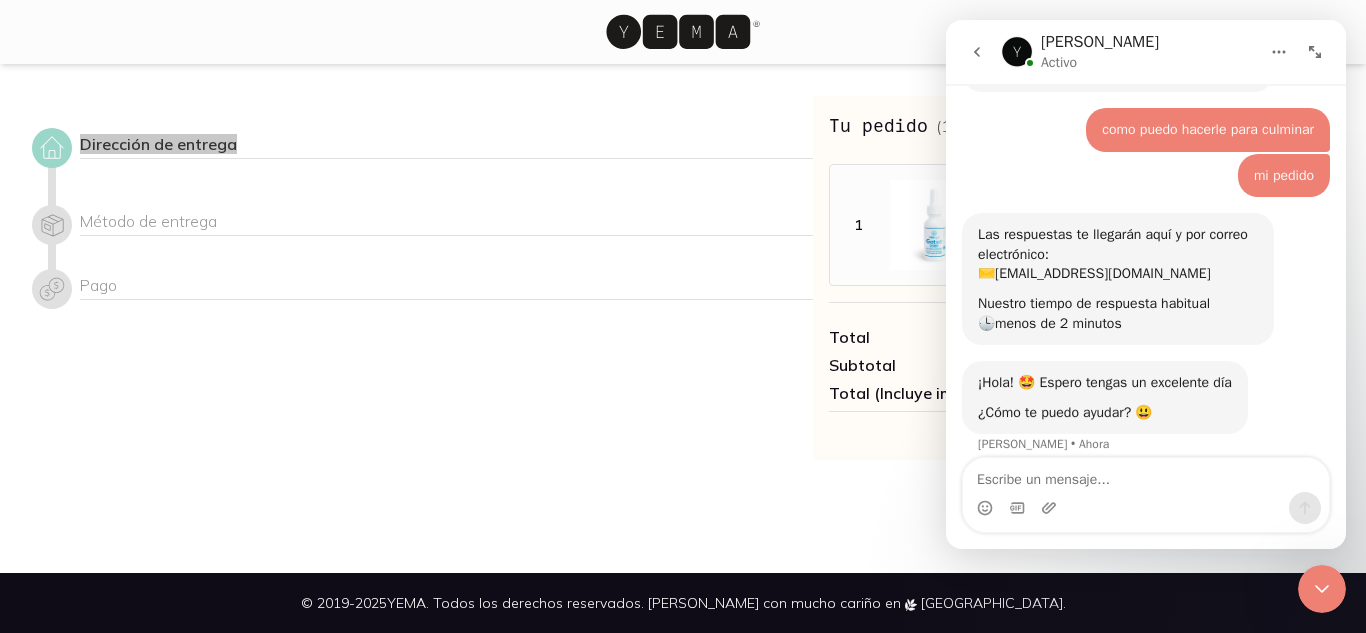 scroll, scrollTop: 753, scrollLeft: 0, axis: vertical 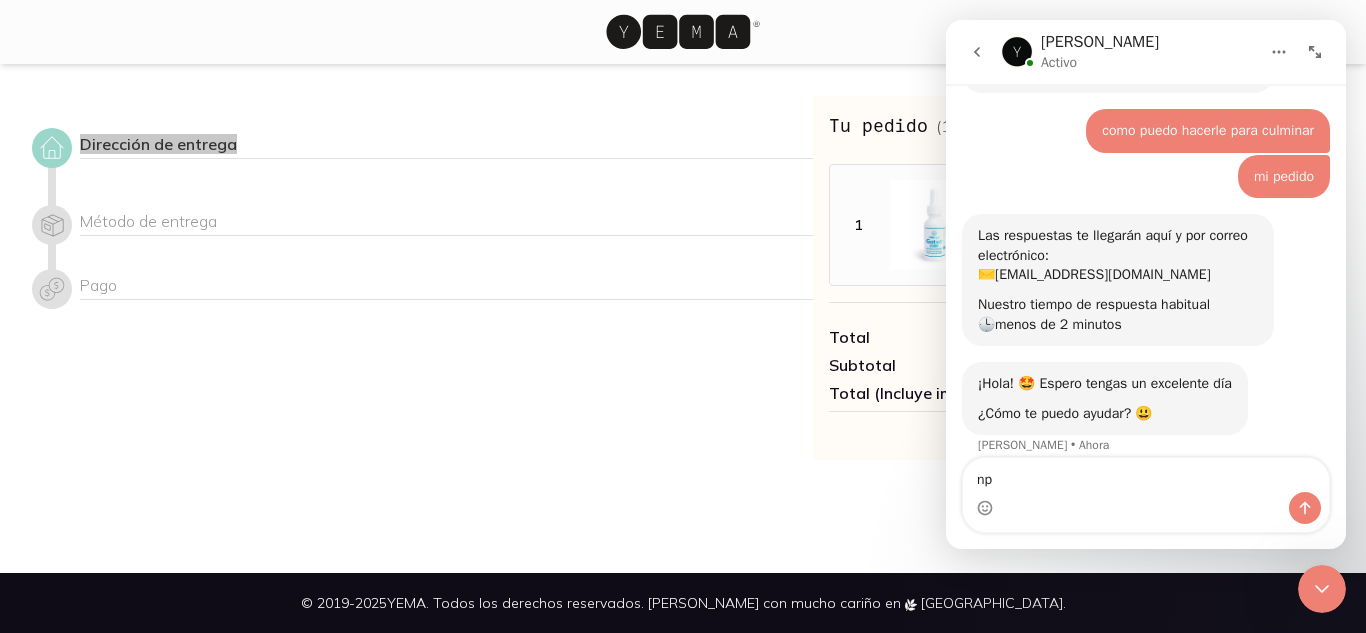 type on "n" 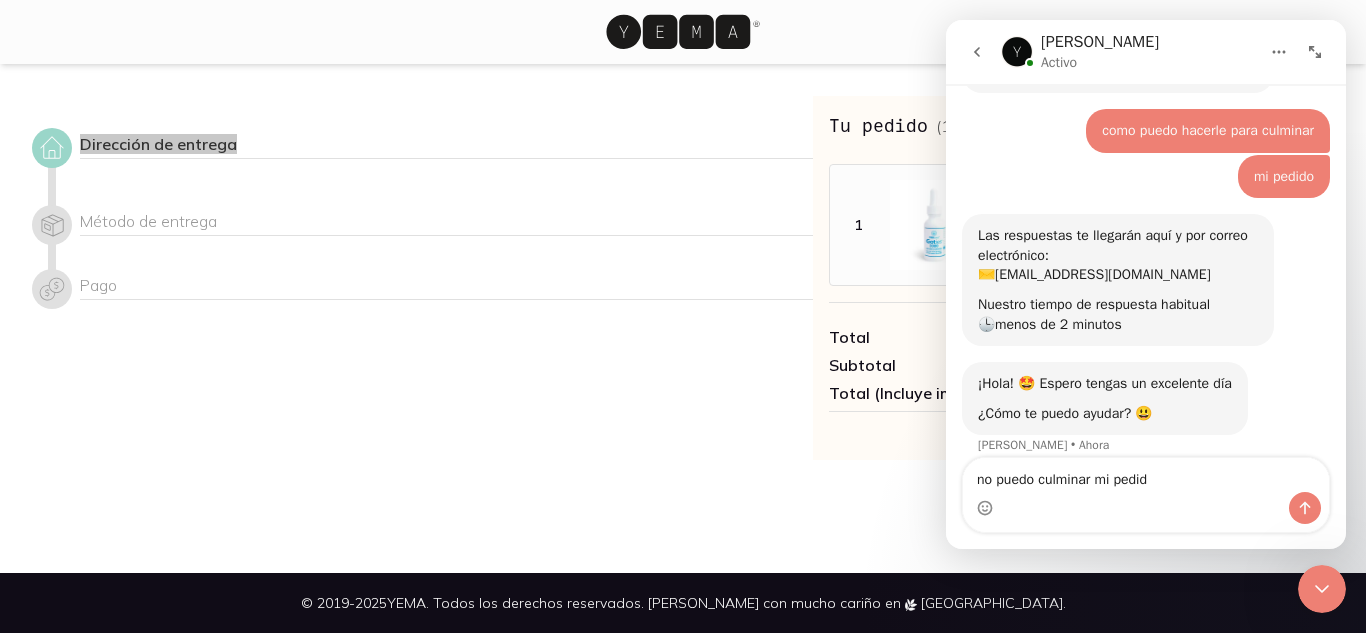 type on "no puedo culminar mi pedido" 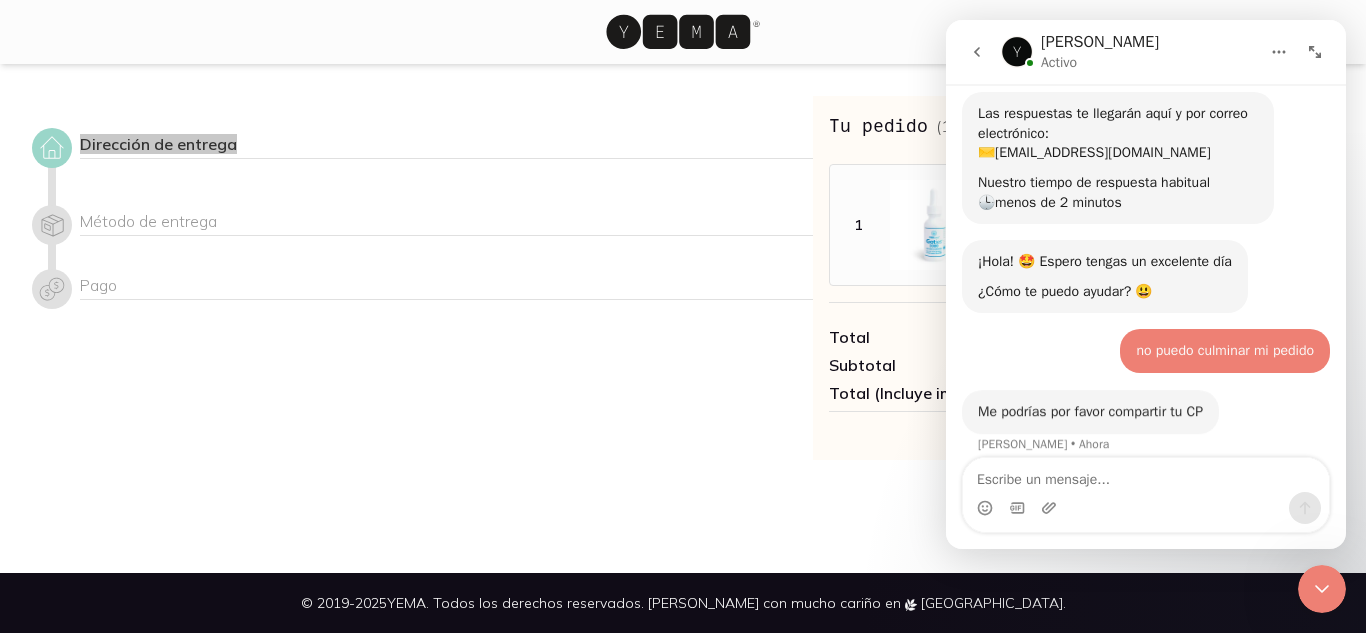 scroll, scrollTop: 872, scrollLeft: 0, axis: vertical 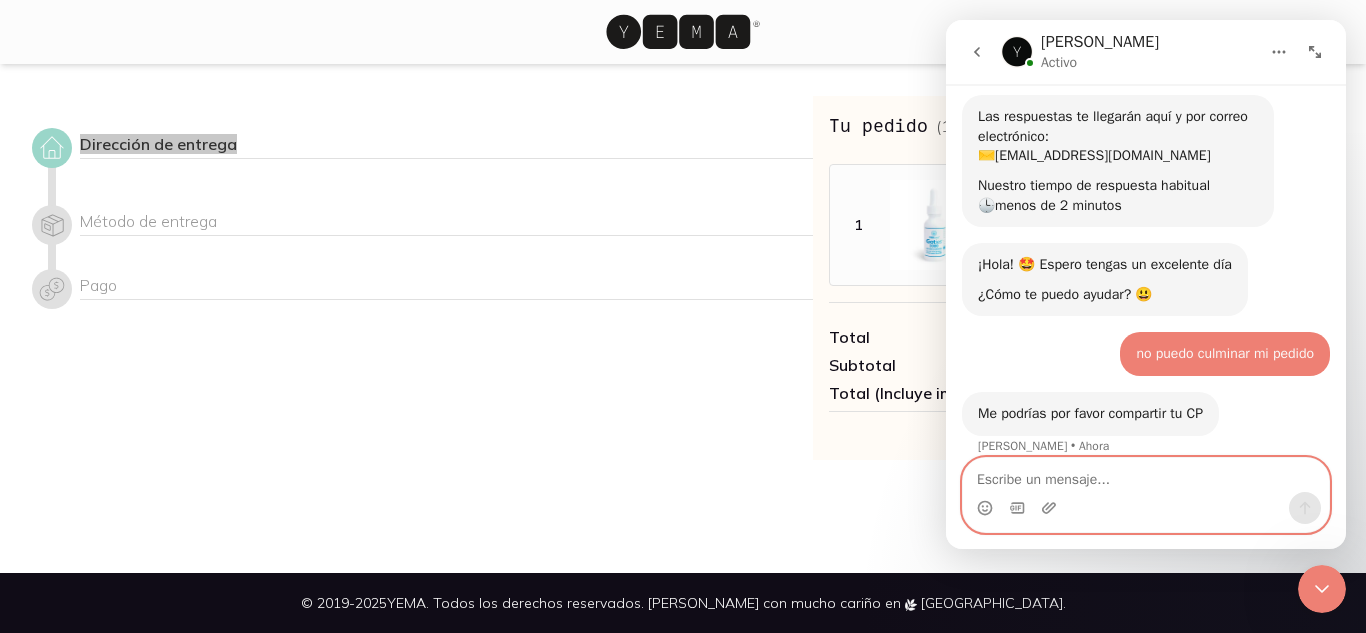 click at bounding box center [1146, 475] 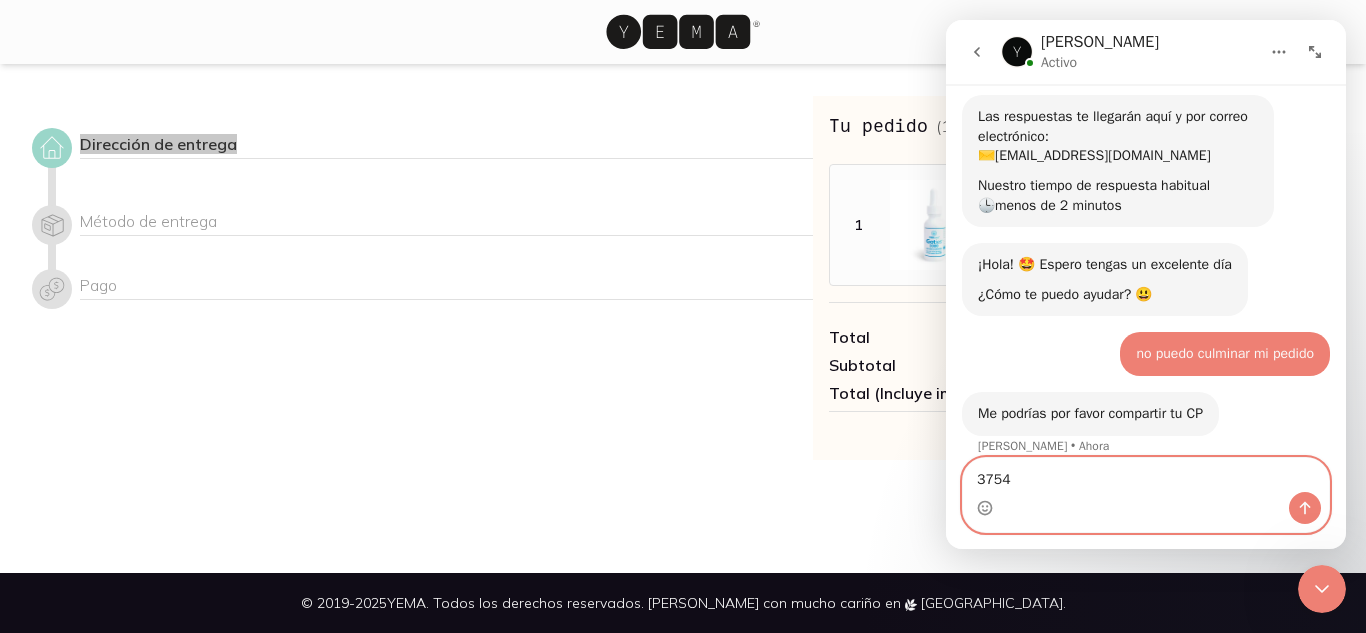 type on "37548" 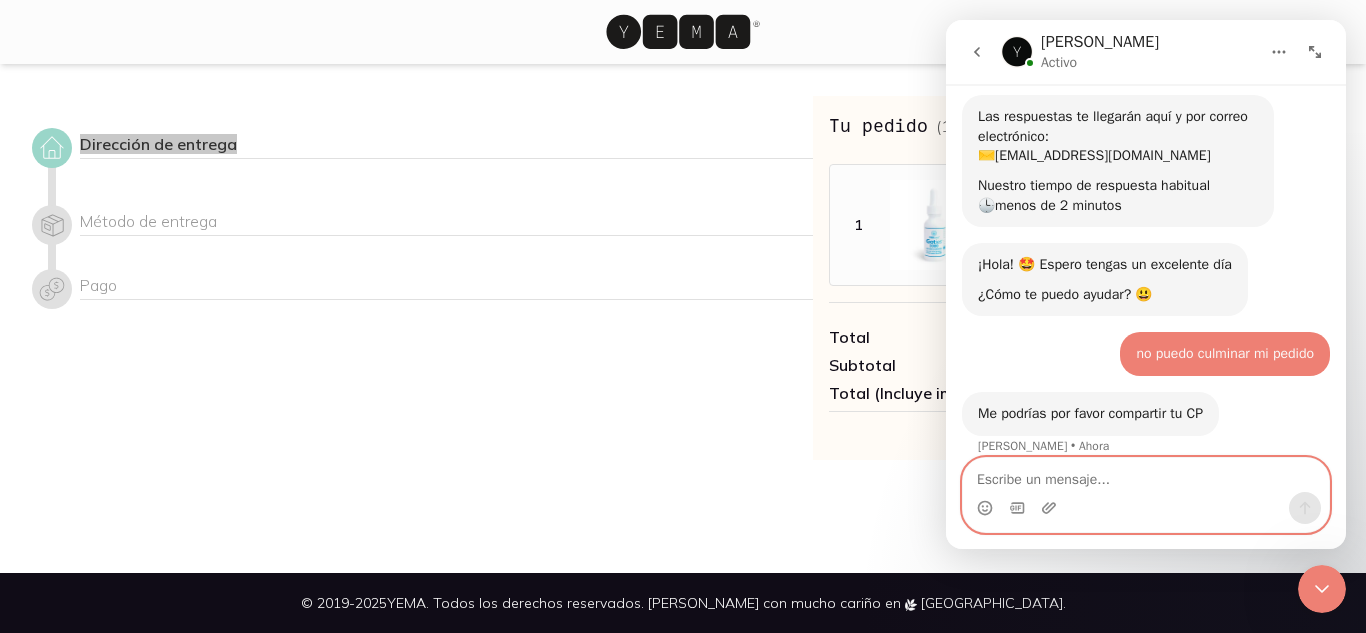 scroll, scrollTop: 932, scrollLeft: 0, axis: vertical 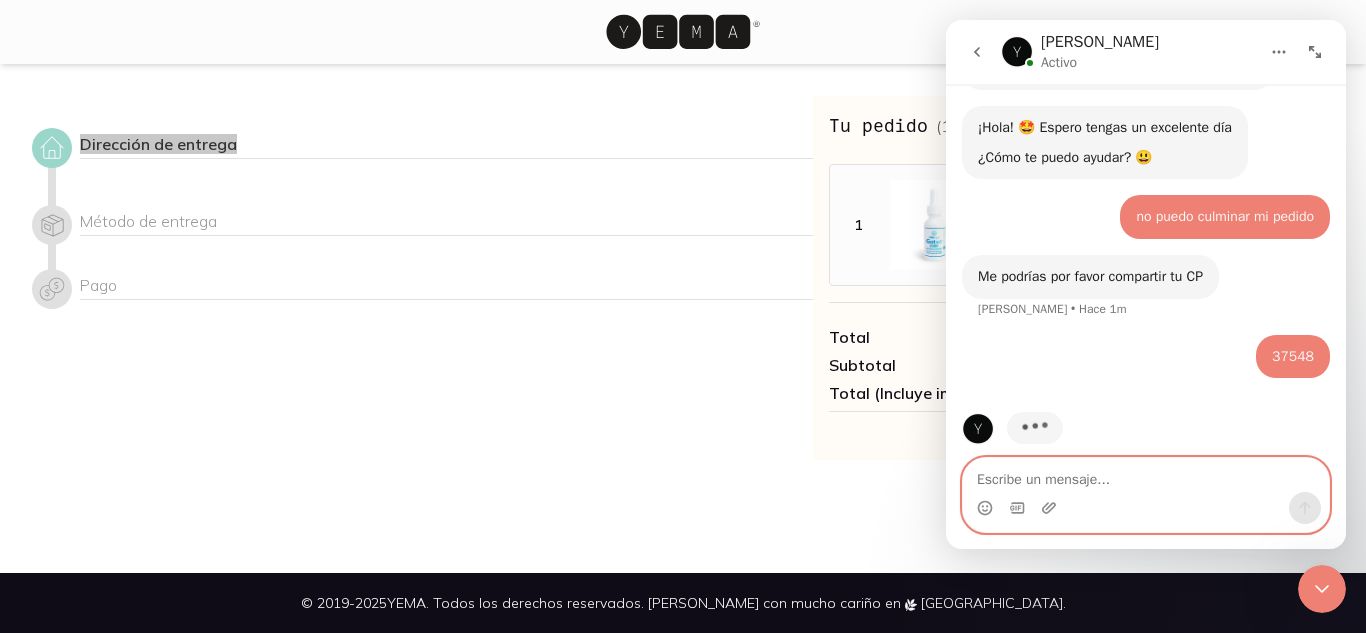 click at bounding box center [1146, 475] 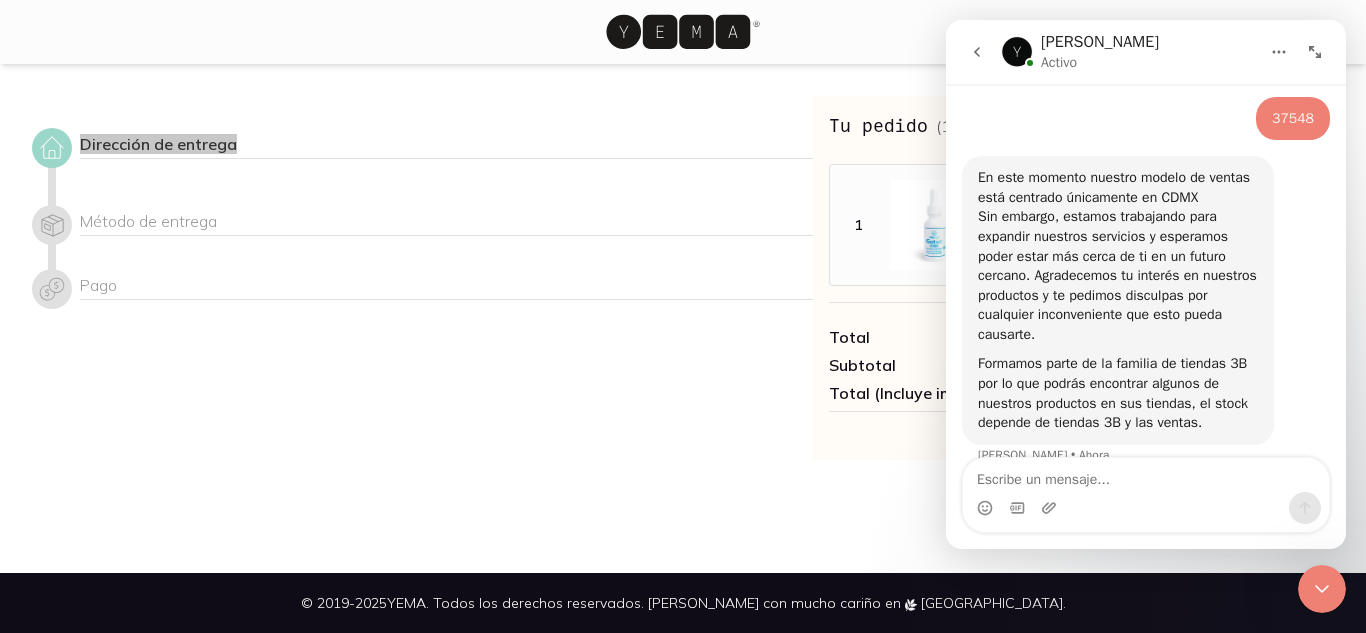 scroll, scrollTop: 1236, scrollLeft: 0, axis: vertical 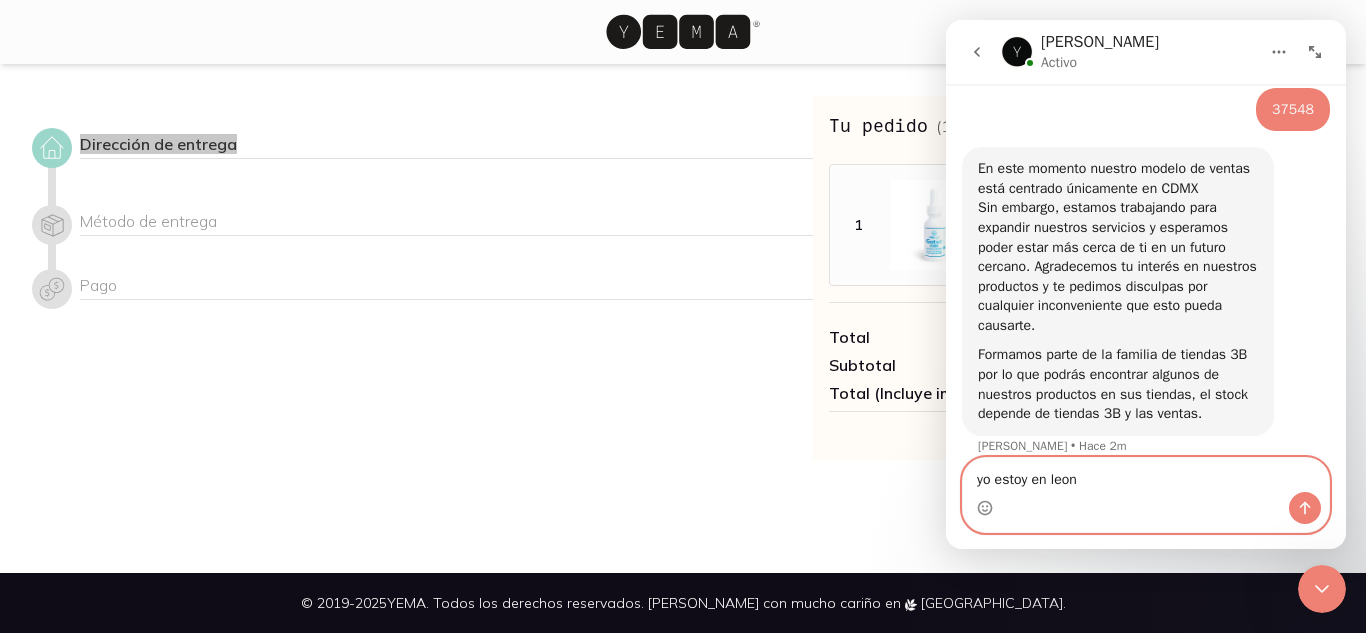 type on "yo estoy en leon" 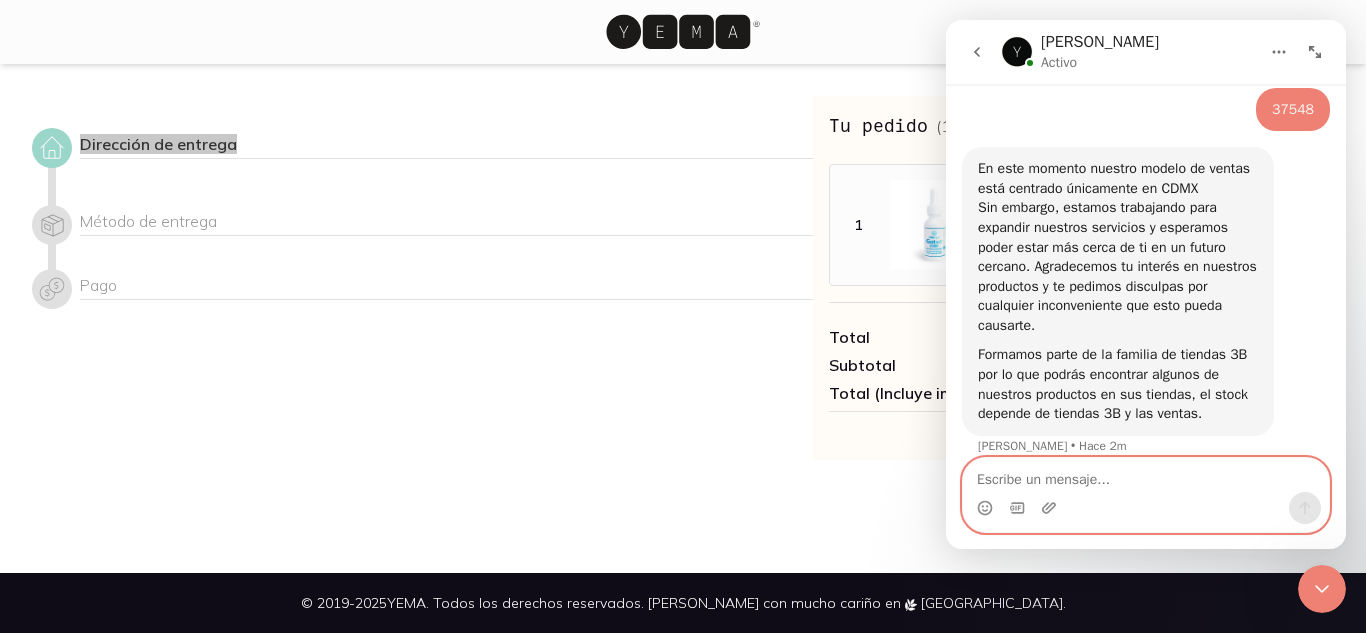 scroll, scrollTop: 1296, scrollLeft: 0, axis: vertical 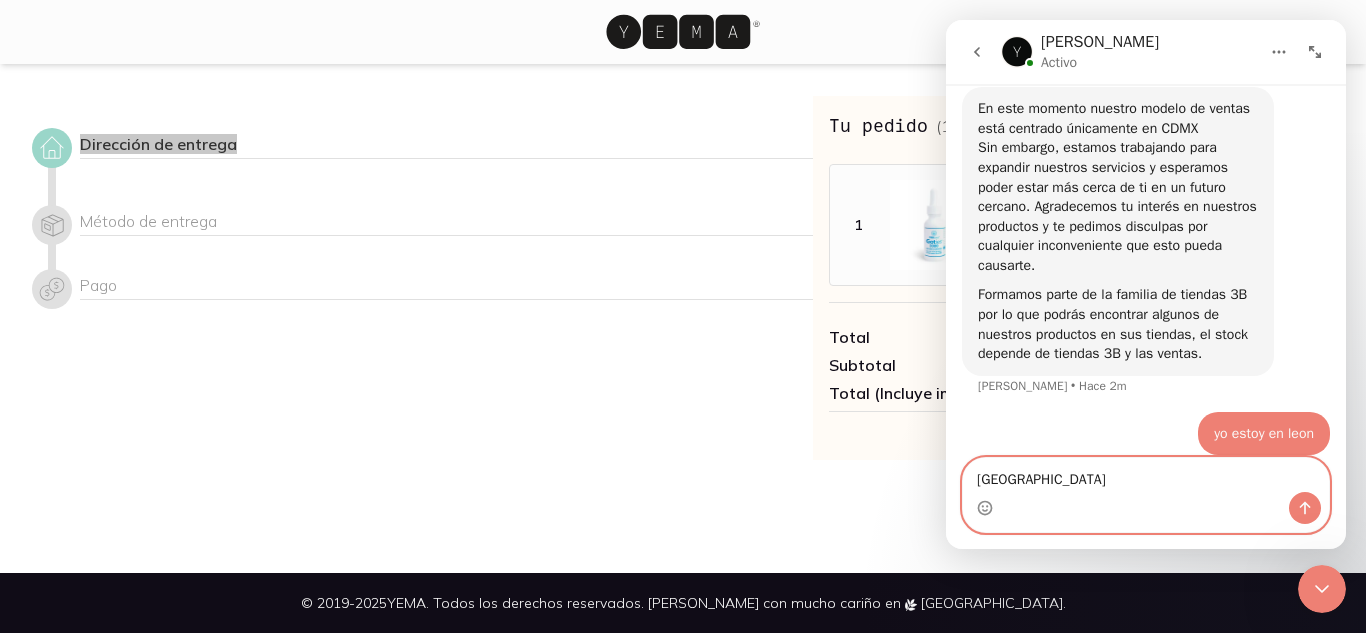 type on "[GEOGRAPHIC_DATA]" 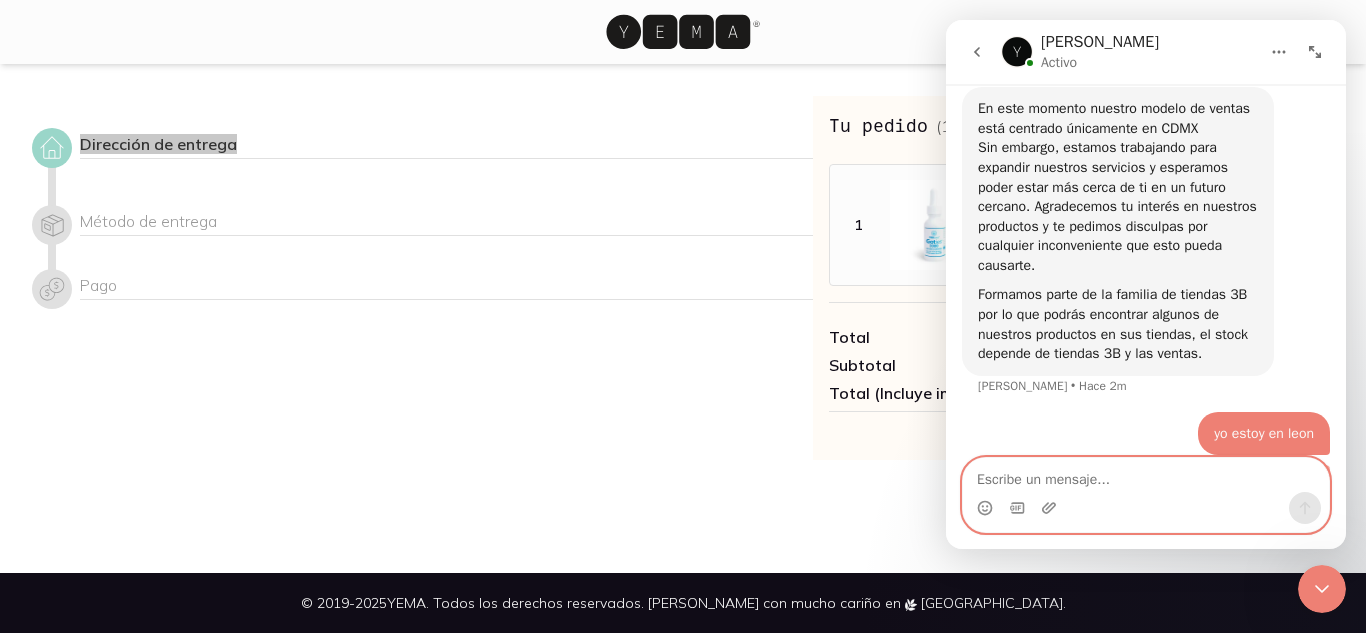 scroll, scrollTop: 1341, scrollLeft: 0, axis: vertical 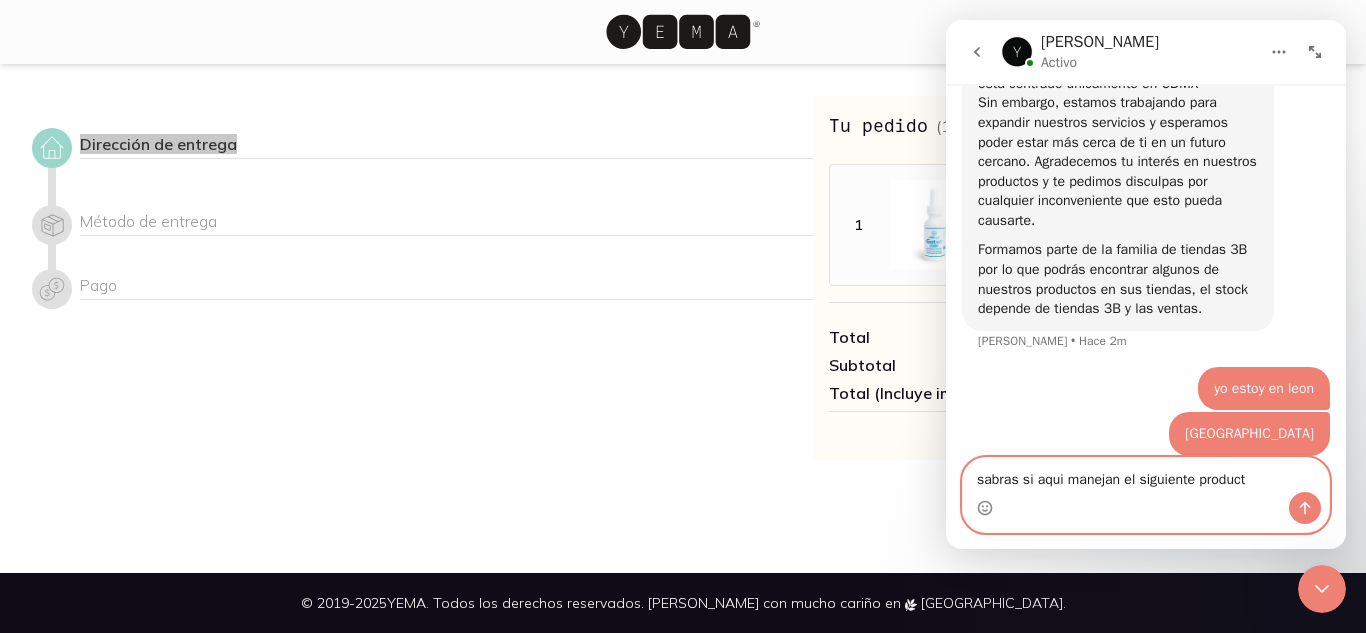 type on "sabras si aqui manejan el siguiente producto" 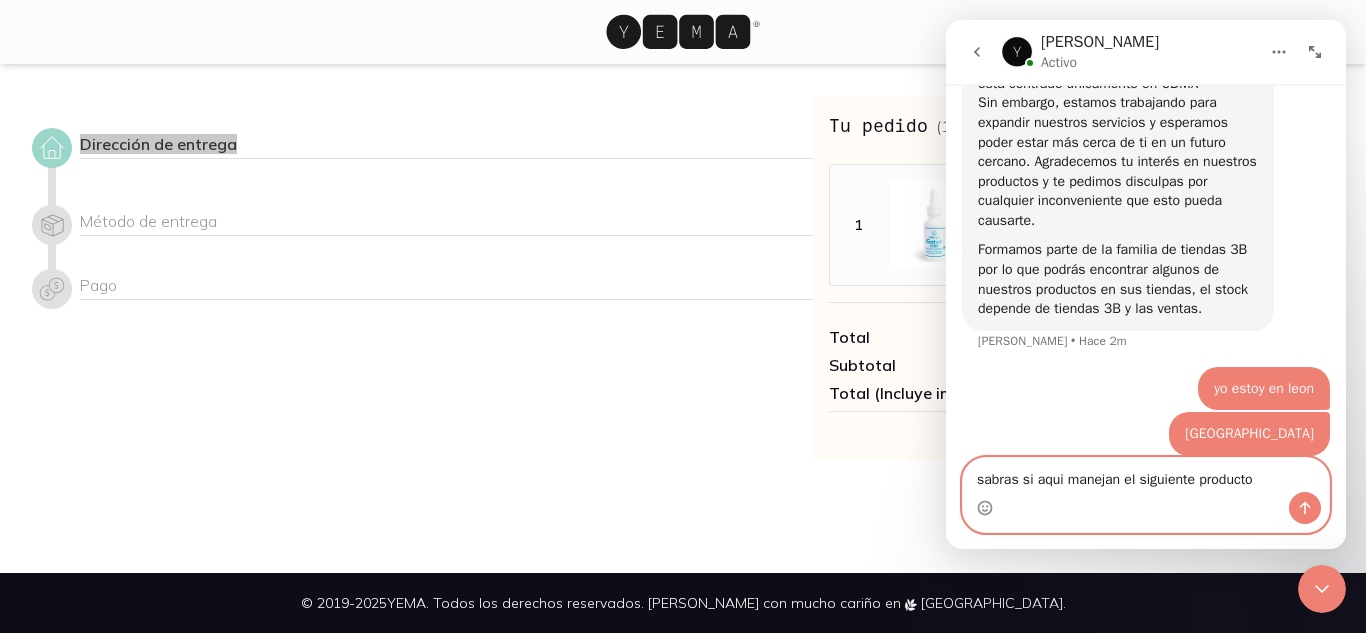 type 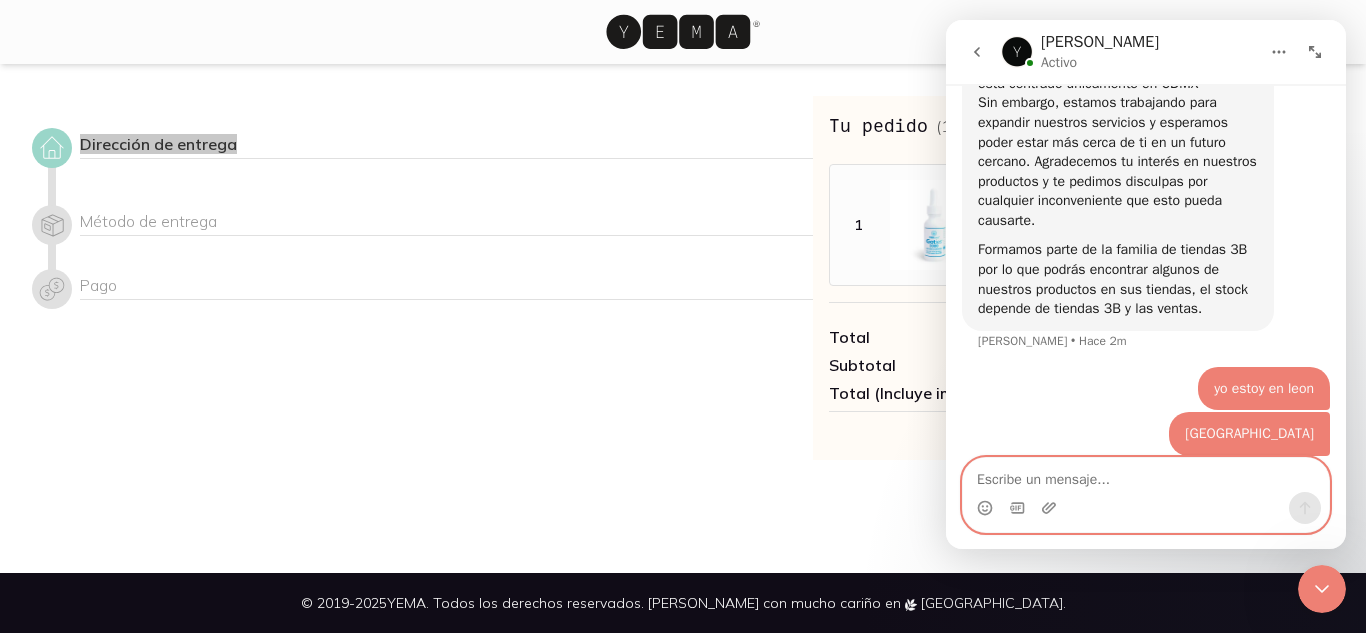 scroll, scrollTop: 1387, scrollLeft: 0, axis: vertical 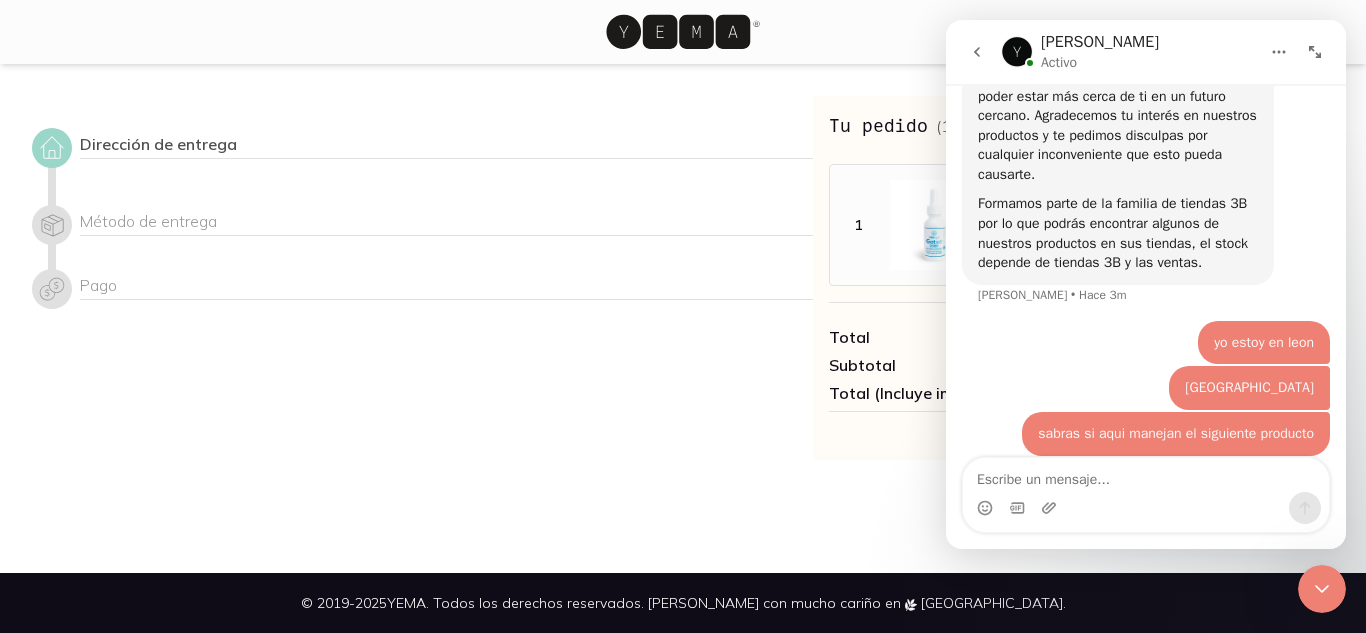 click on "Pago" at bounding box center [422, 301] 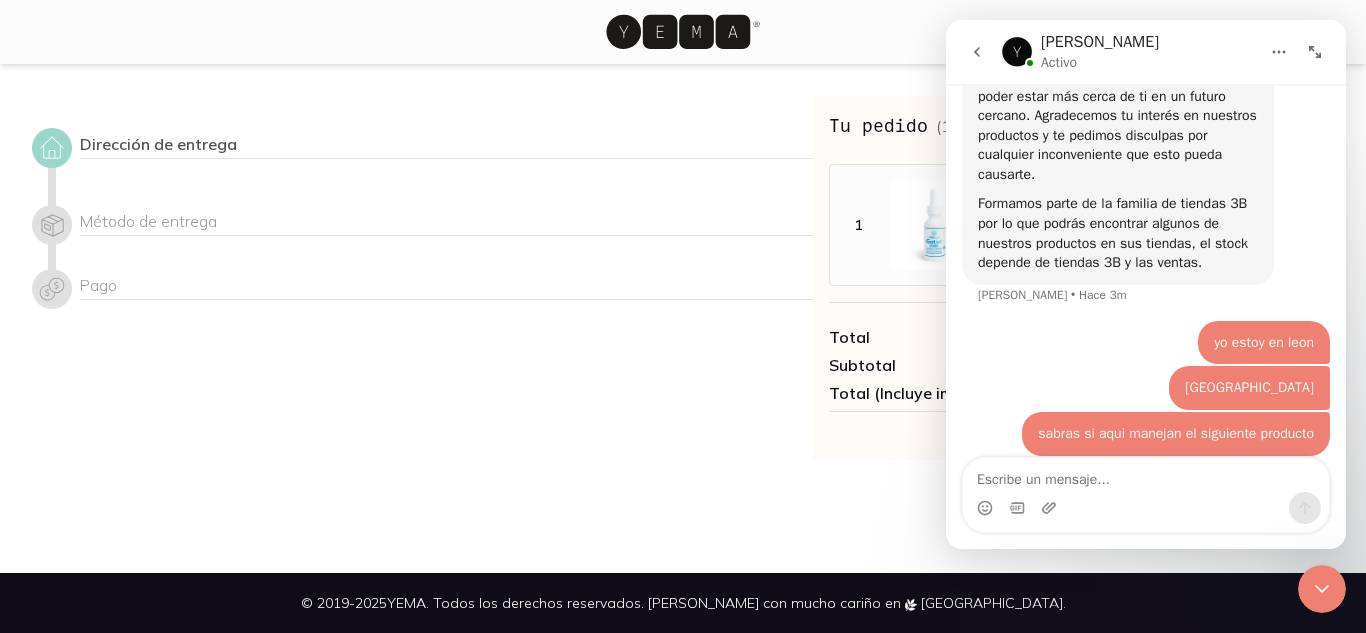 click at bounding box center [1322, 589] 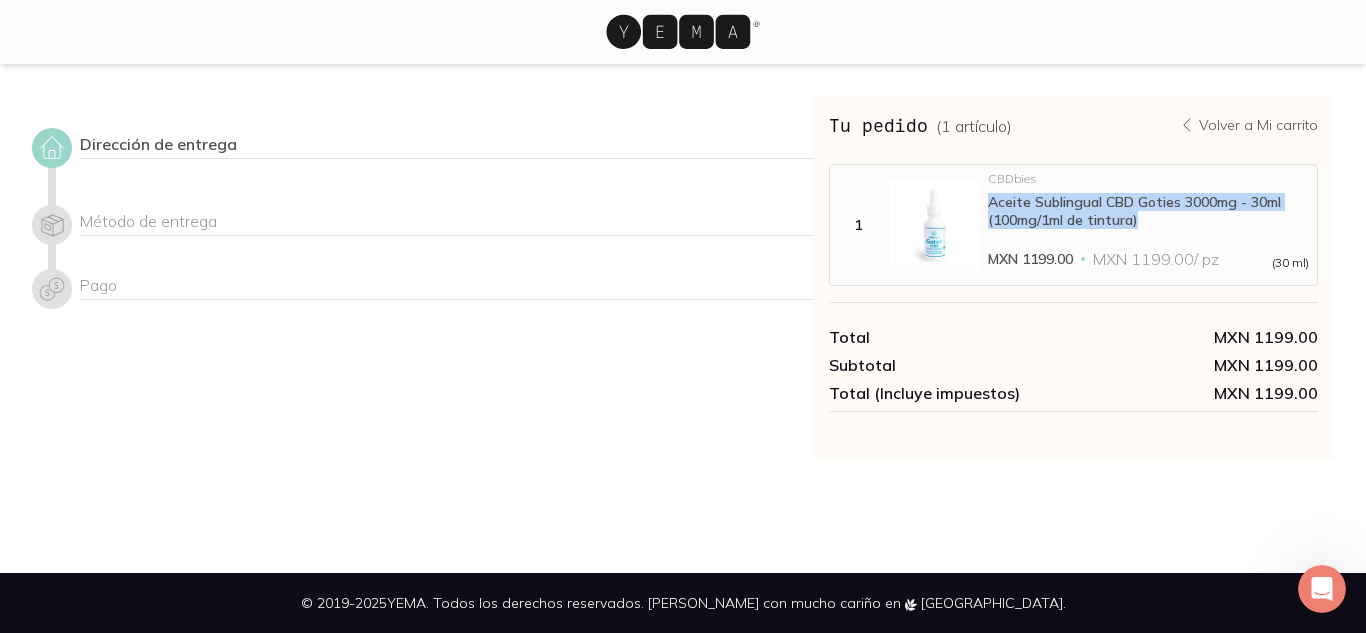drag, startPoint x: 1158, startPoint y: 224, endPoint x: 990, endPoint y: 200, distance: 169.70563 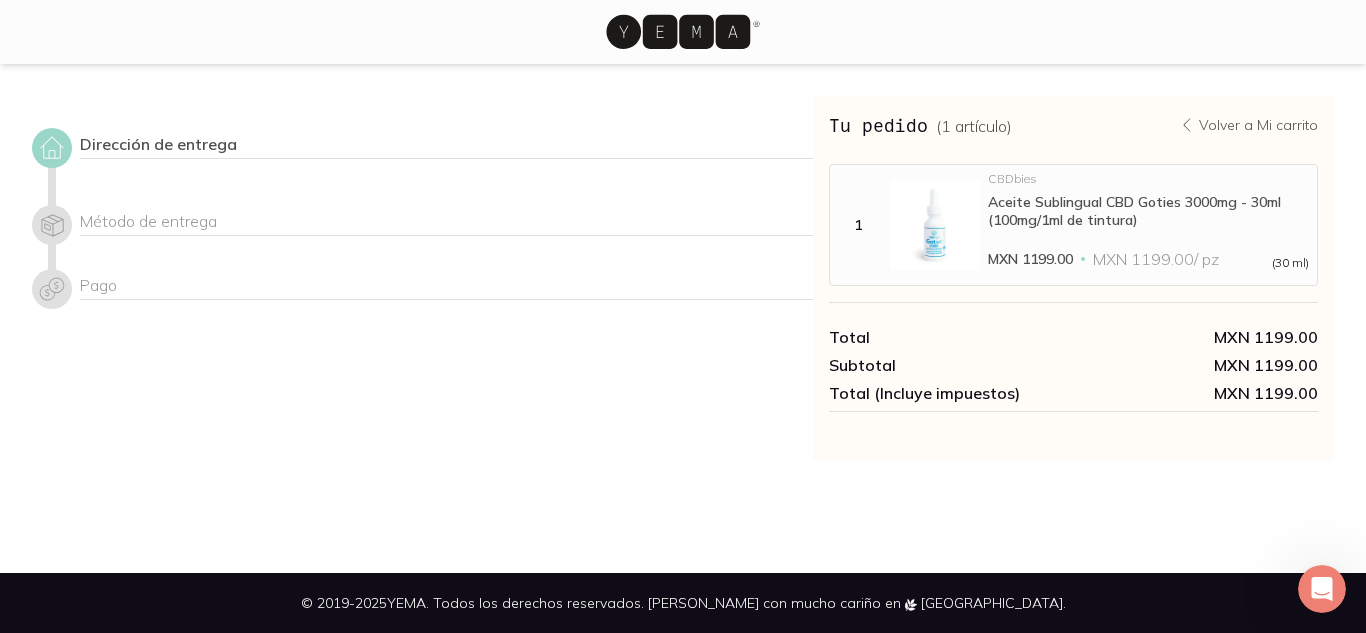 click on "Dirección de entrega Método de entrega Pago" at bounding box center [422, 278] 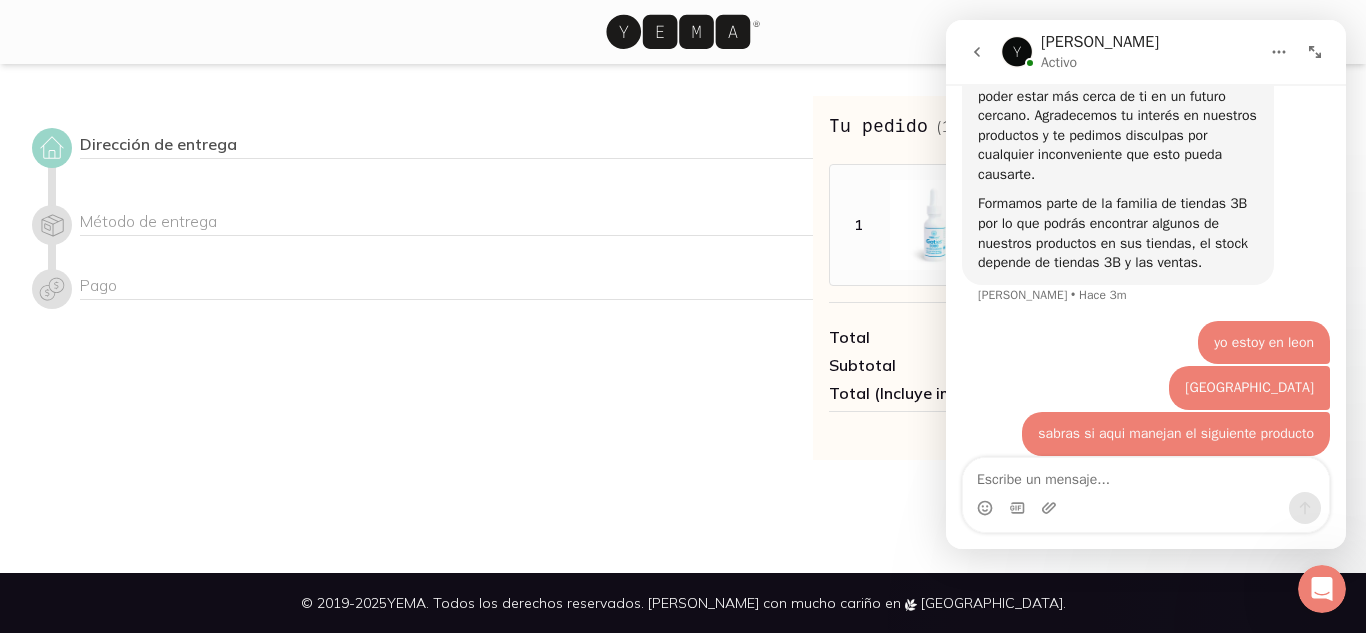 scroll, scrollTop: 0, scrollLeft: 0, axis: both 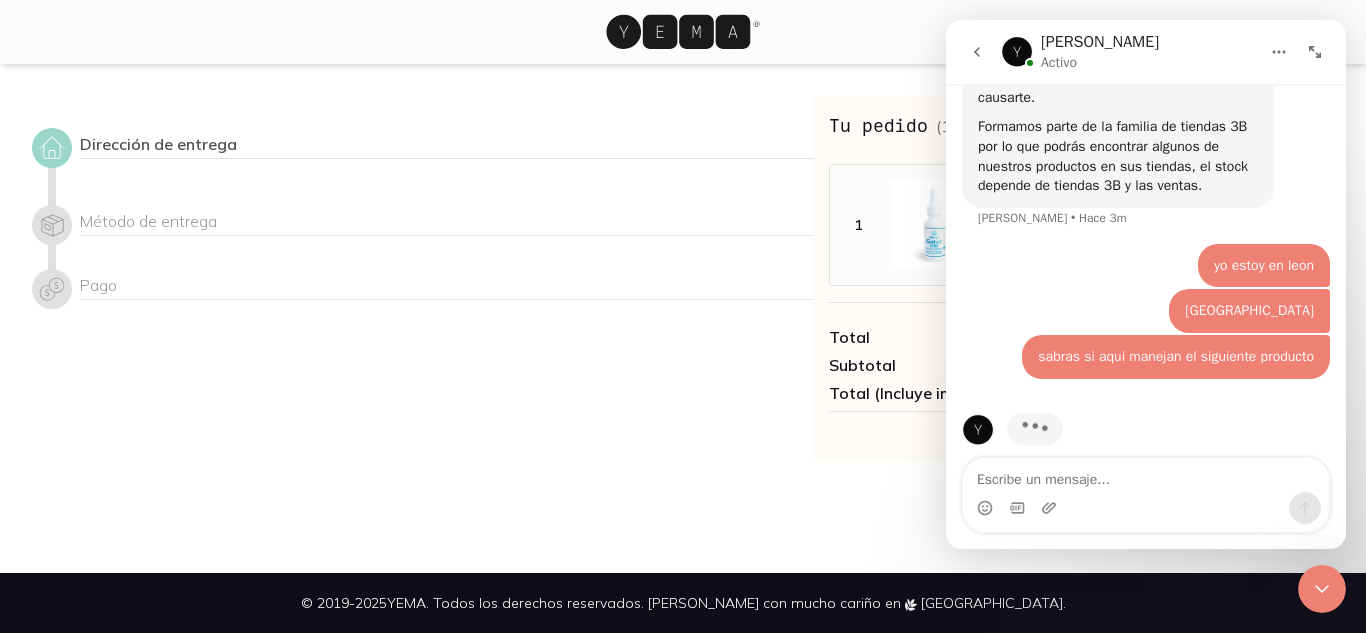type on "Aceite Sublingual CBD Goties 3000mg - 30ml (100mg/1ml de tintura)" 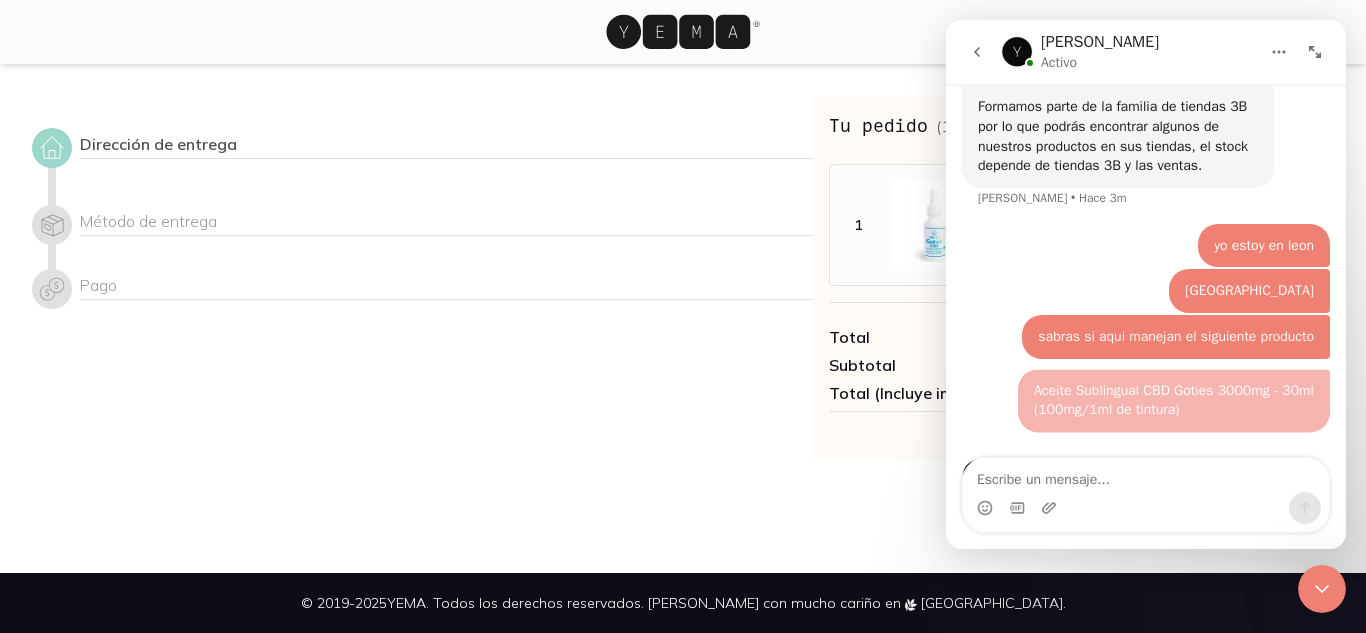 scroll, scrollTop: 1529, scrollLeft: 0, axis: vertical 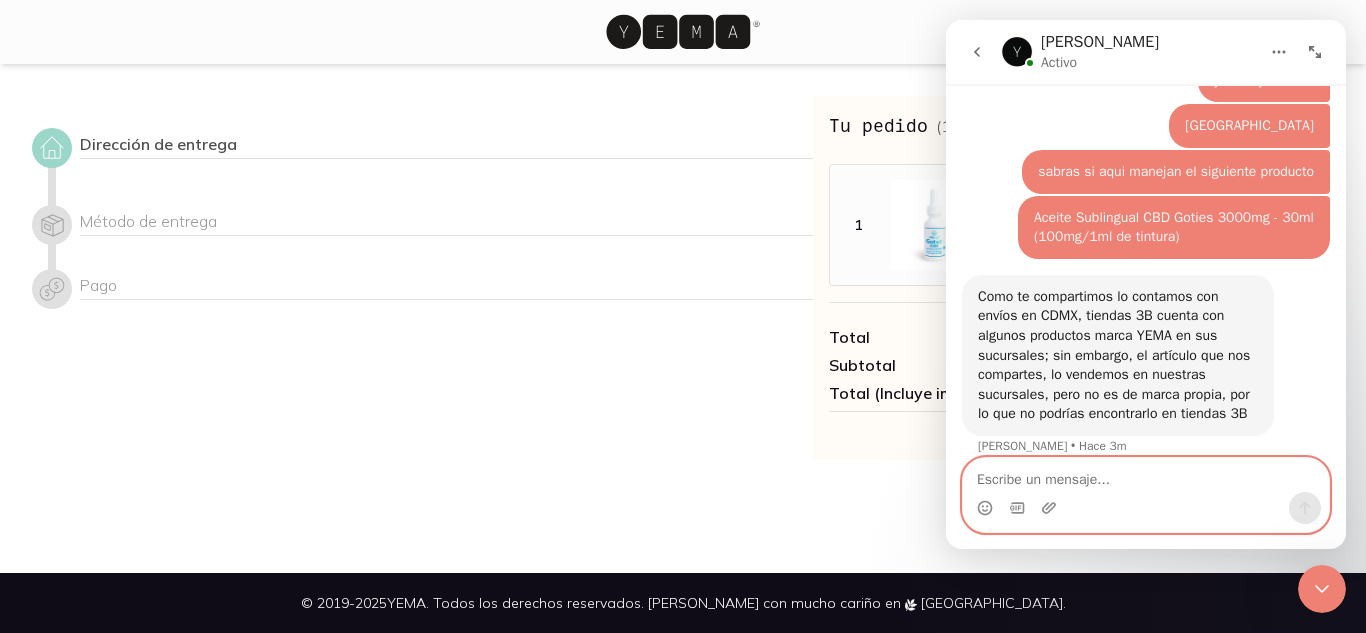 click at bounding box center (1146, 475) 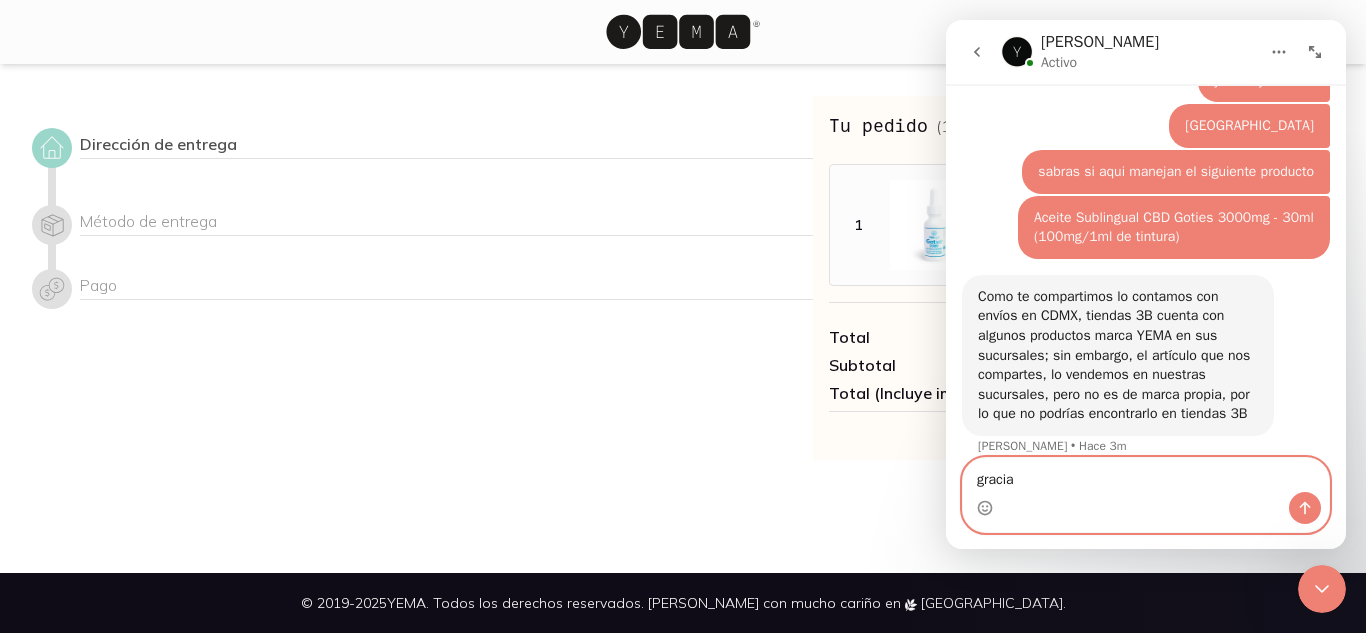type on "gracias" 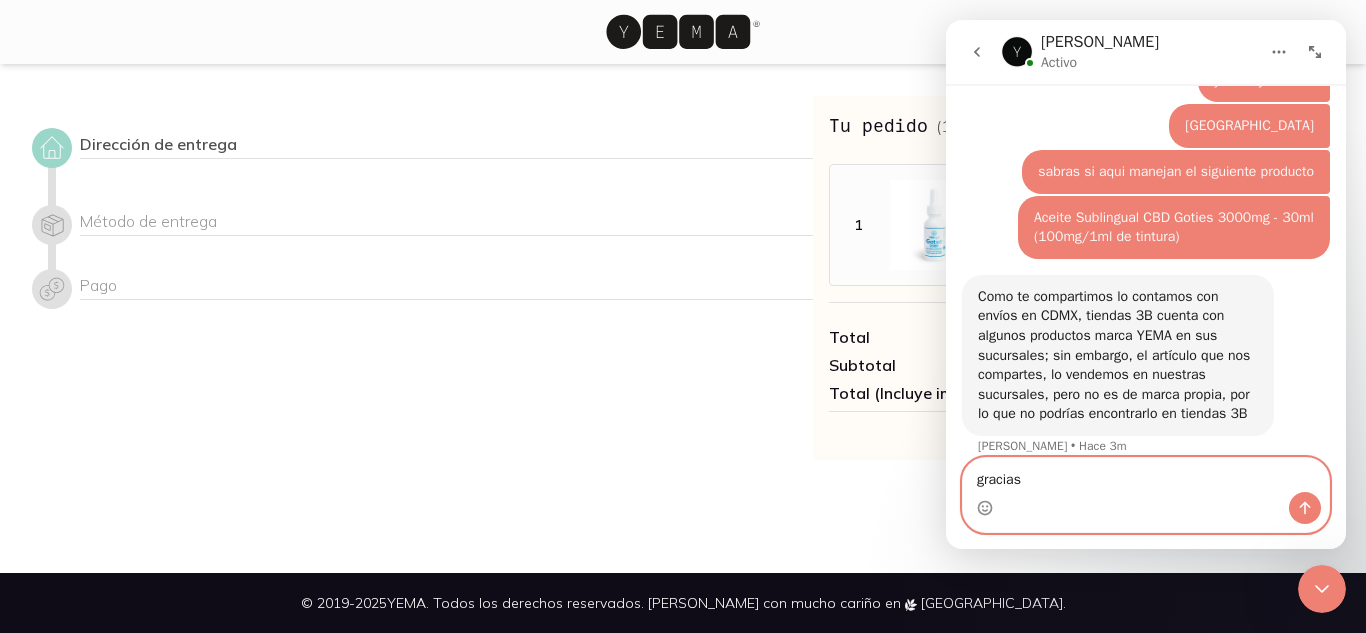 type 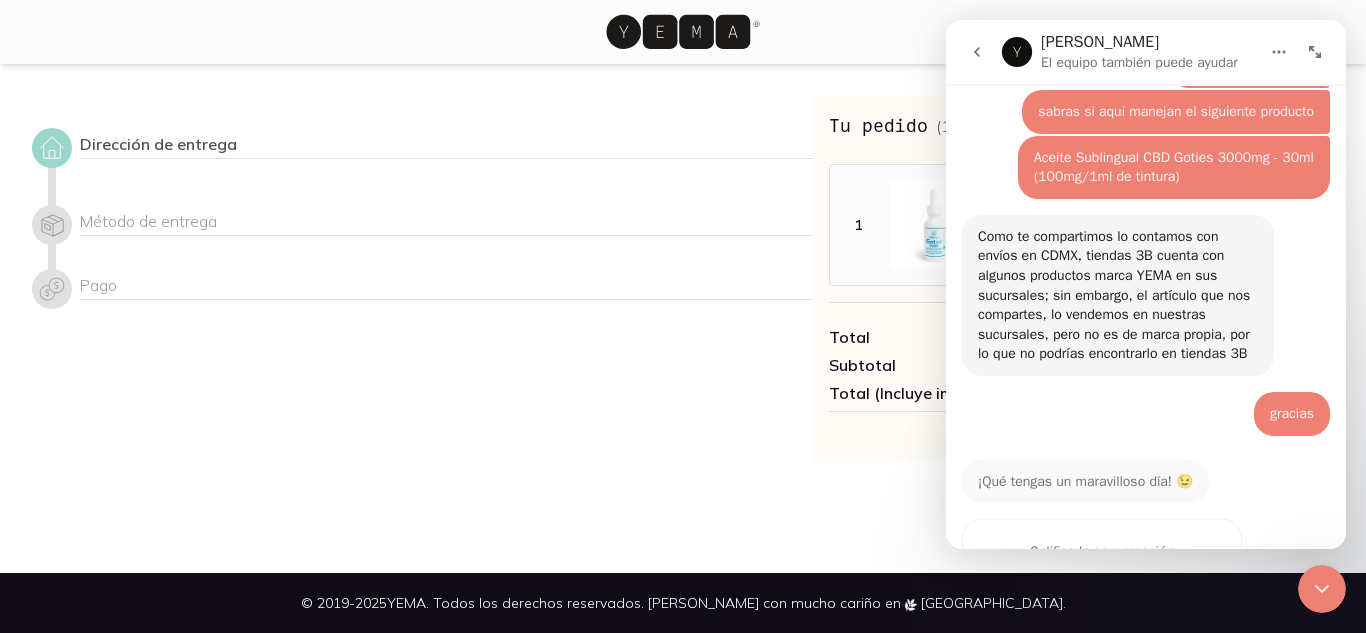 scroll, scrollTop: 1791, scrollLeft: 0, axis: vertical 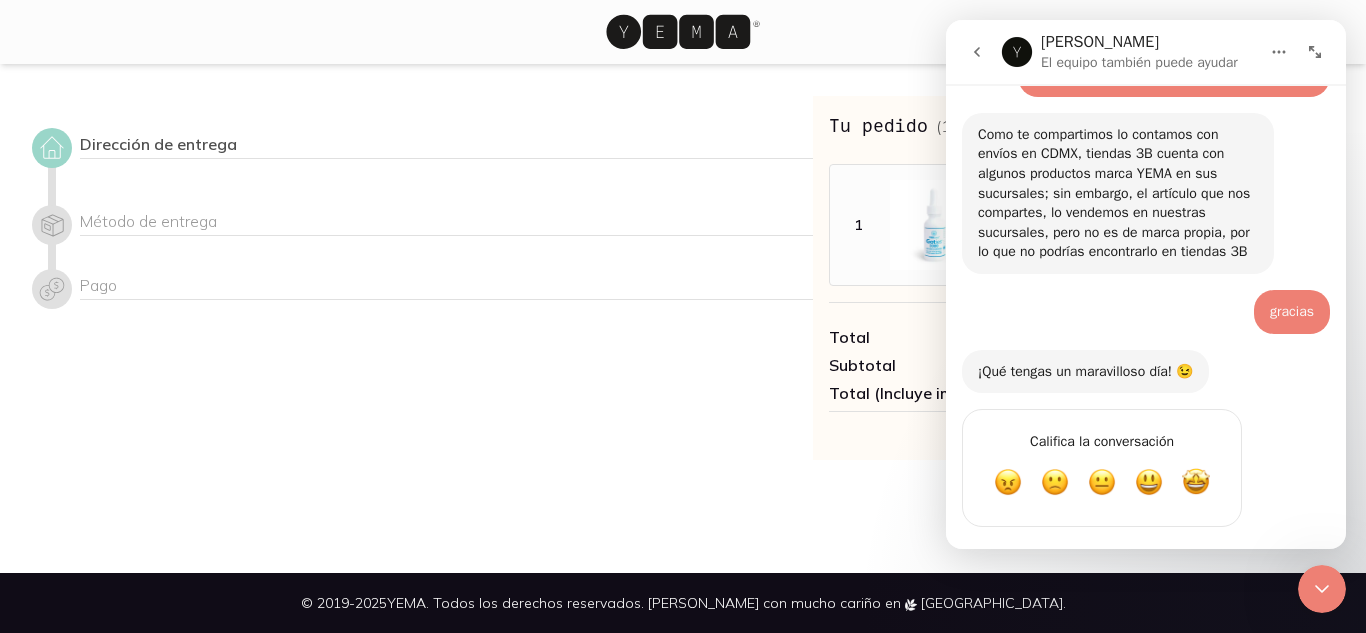 click on "Dirección de entrega Método de entrega Pago" at bounding box center (422, 278) 